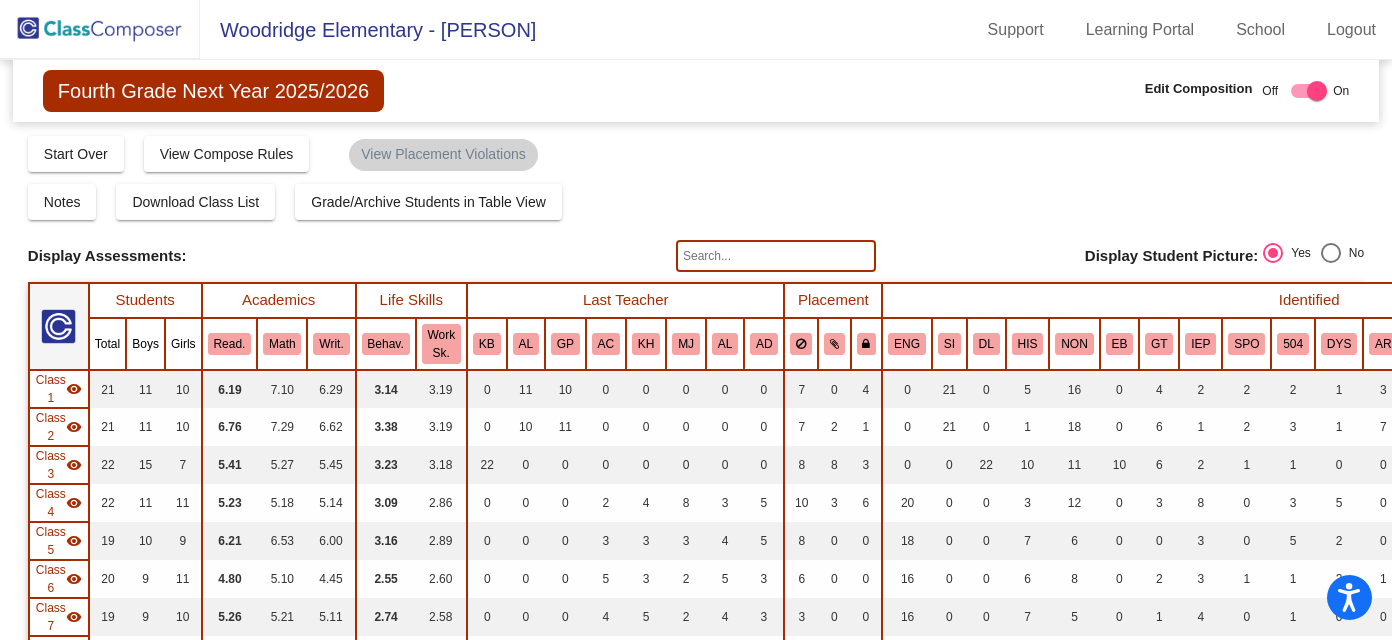 scroll, scrollTop: 0, scrollLeft: 0, axis: both 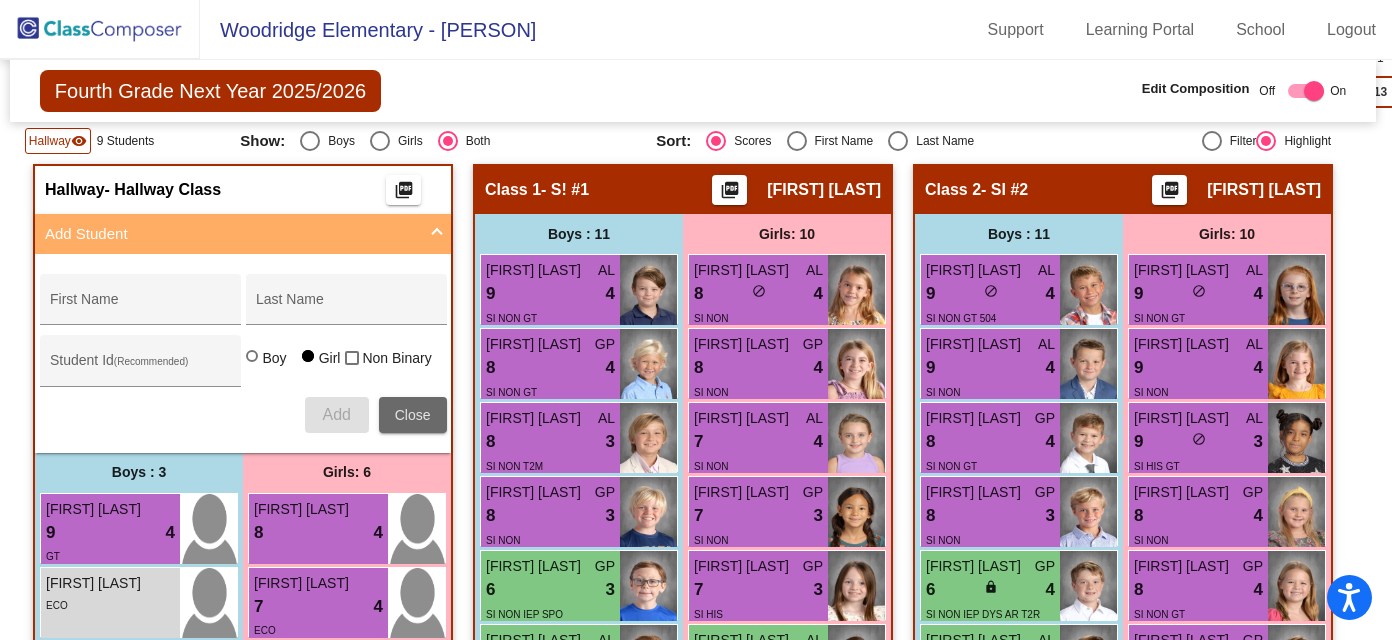 click on "Close" at bounding box center [413, 415] 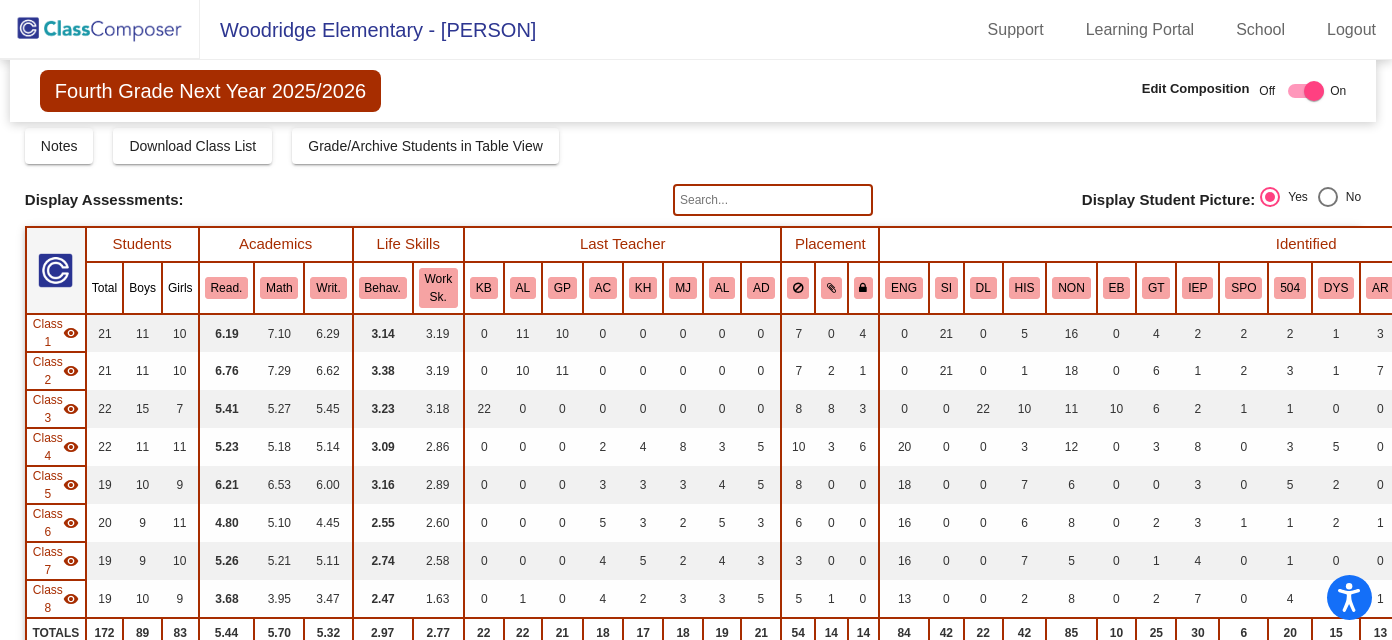 scroll, scrollTop: 0, scrollLeft: 3, axis: horizontal 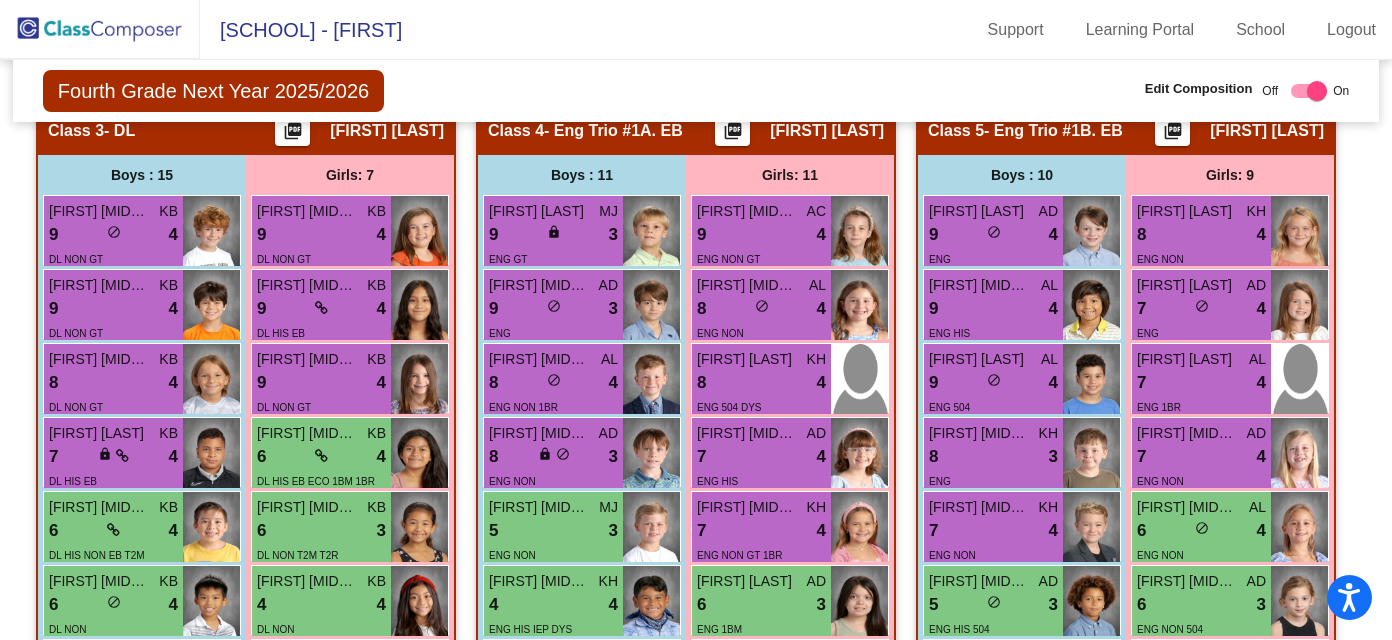 click on "Fourth Grade Next Year 2025/2026  Edit Composition Off   On  Incoming   Digital Data Wall" 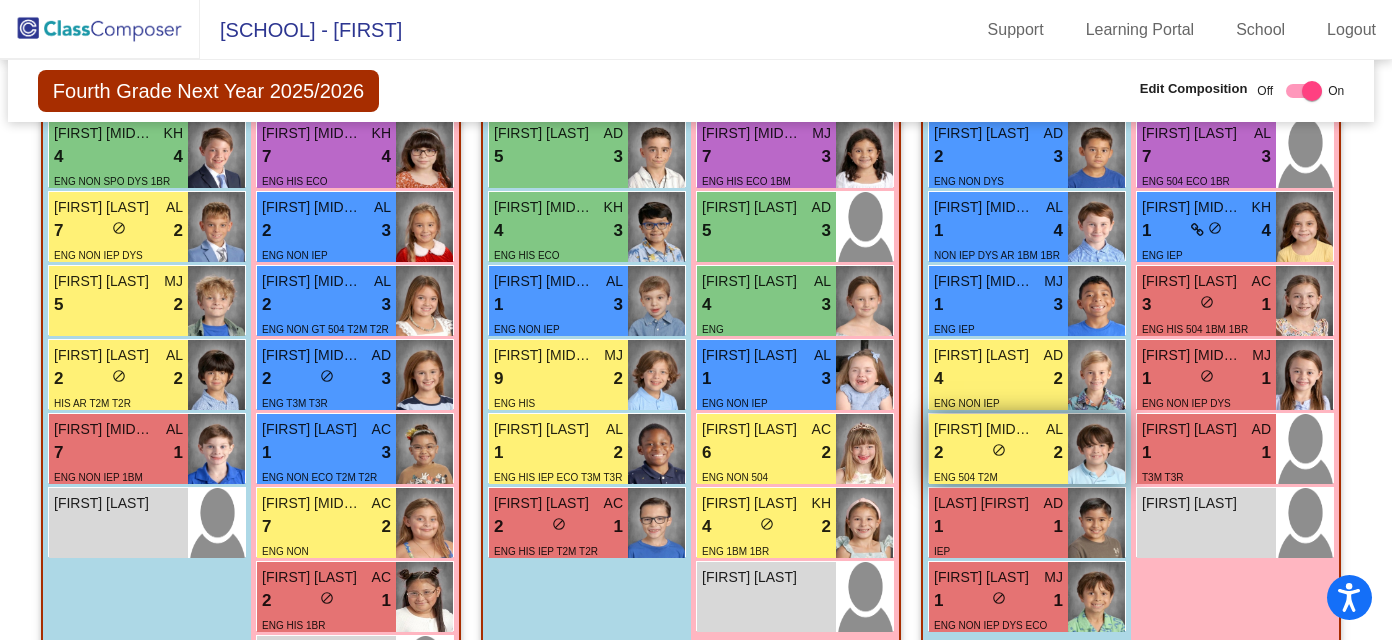 scroll, scrollTop: 3127, scrollLeft: 5, axis: both 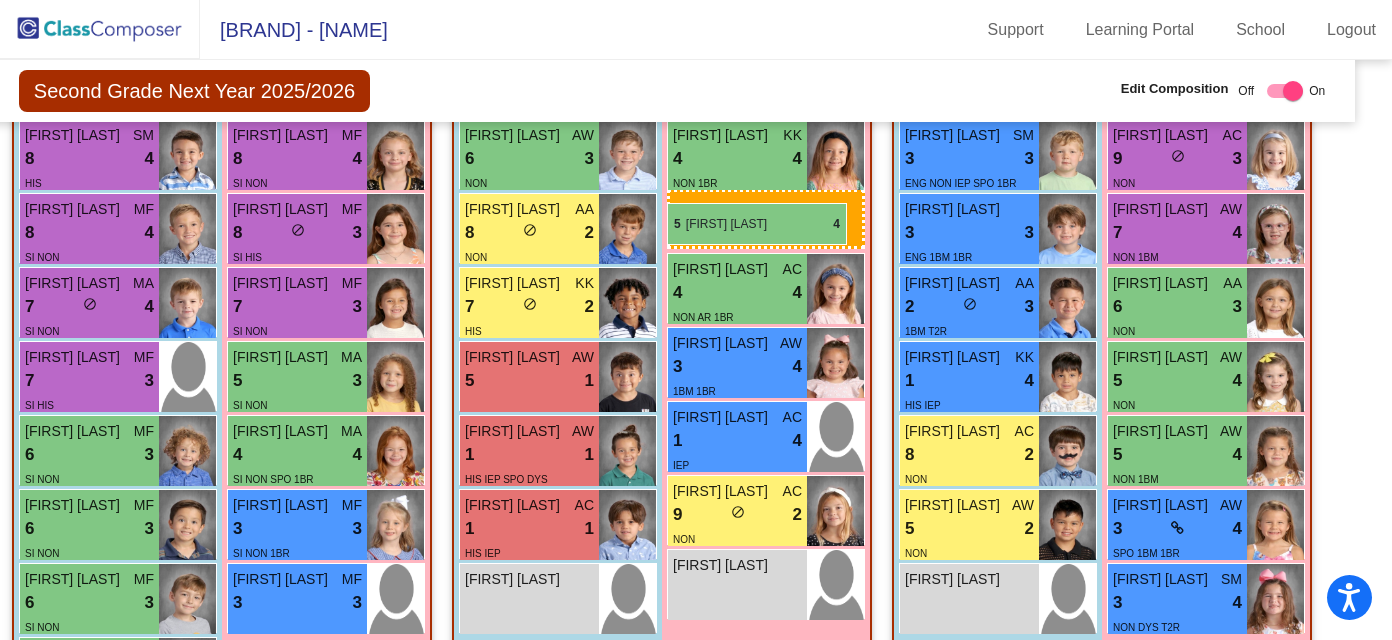 drag, startPoint x: 293, startPoint y: 530, endPoint x: 664, endPoint y: 200, distance: 496.52896 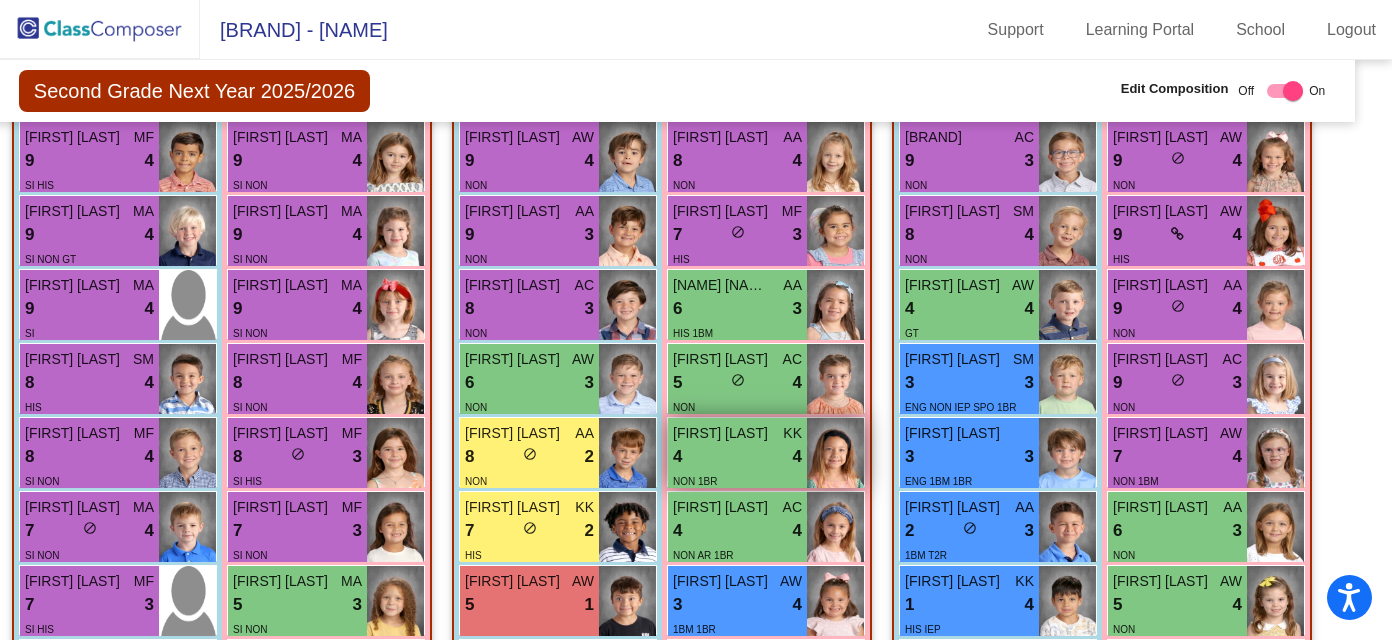 scroll, scrollTop: 1724, scrollLeft: 24, axis: both 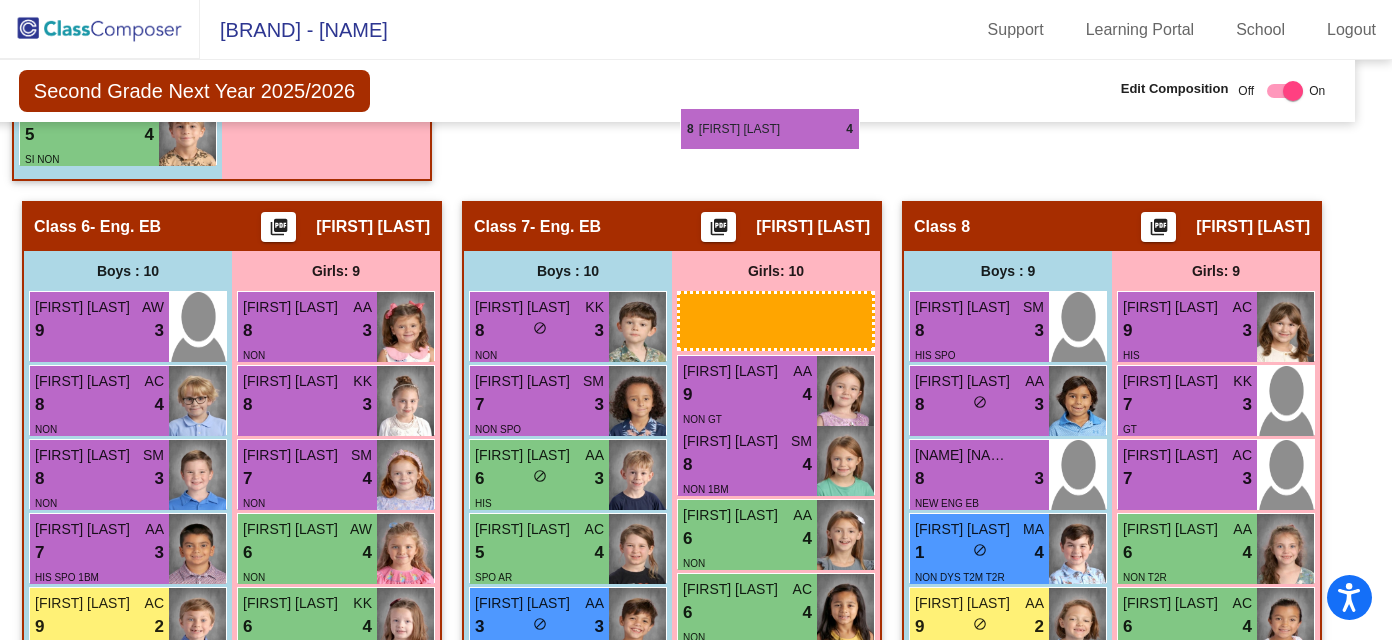 drag, startPoint x: 791, startPoint y: 158, endPoint x: 680, endPoint y: 107, distance: 122.15564 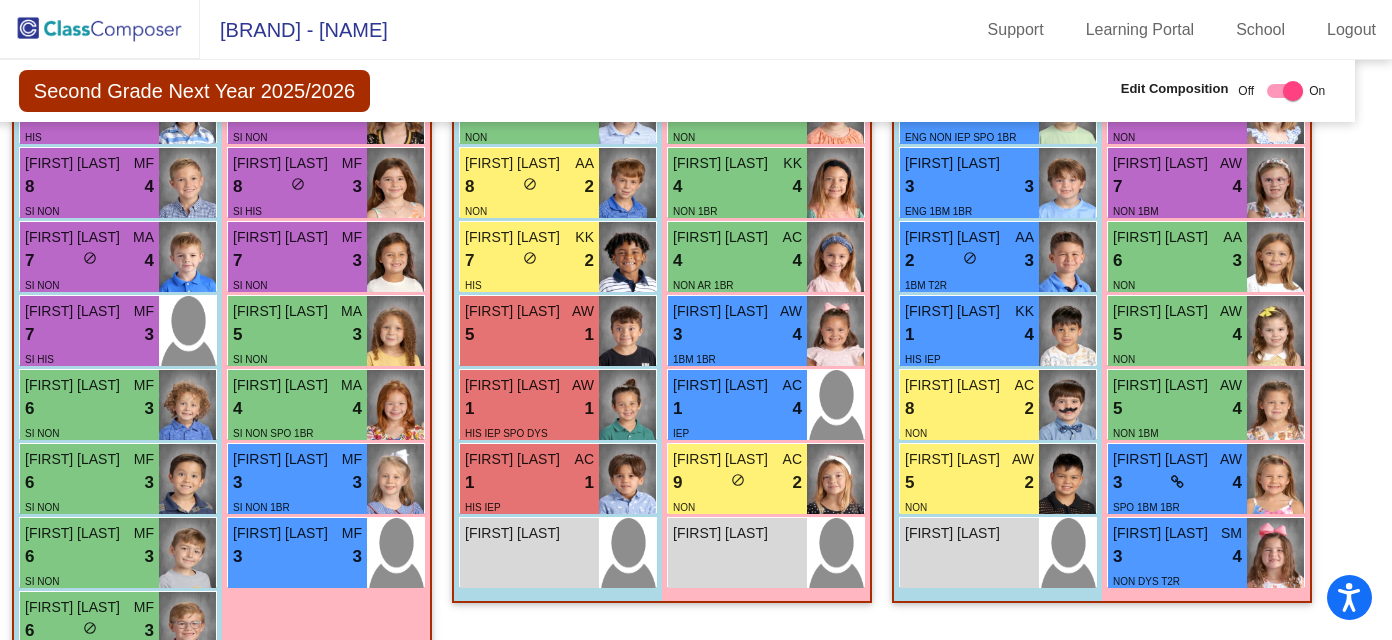 scroll, scrollTop: 1720, scrollLeft: 24, axis: both 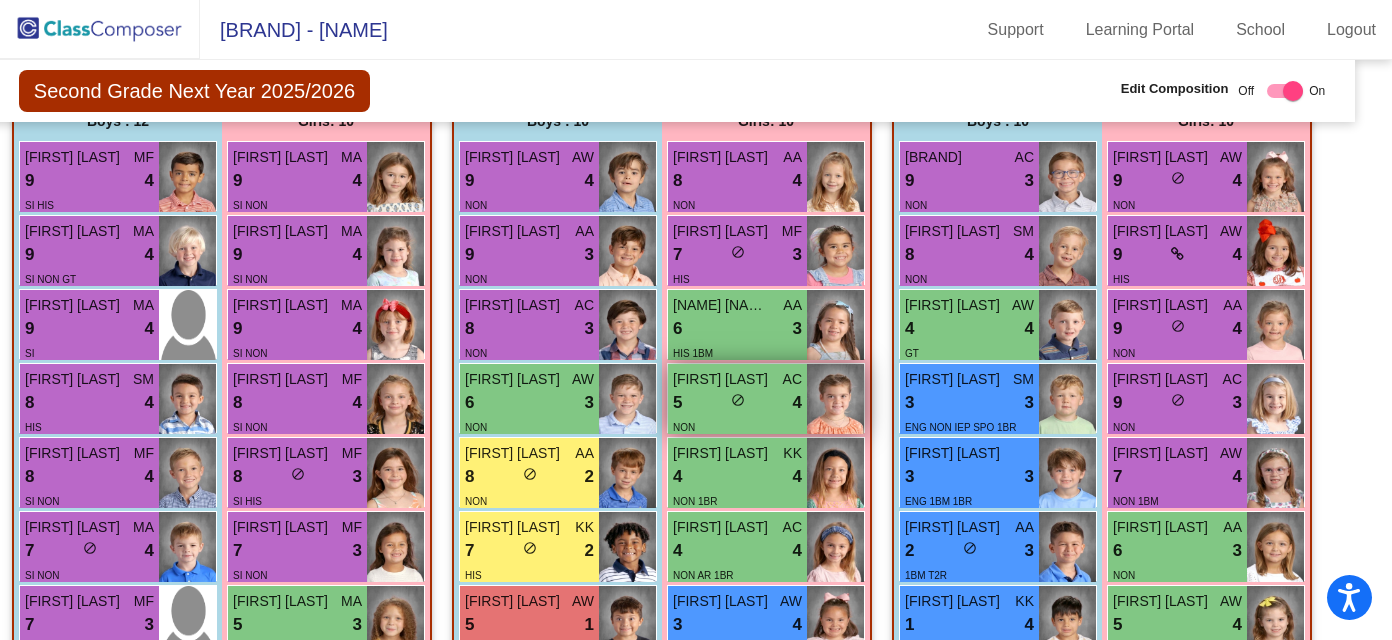 click on "5 lock do_not_disturb_alt 4" at bounding box center (737, 403) 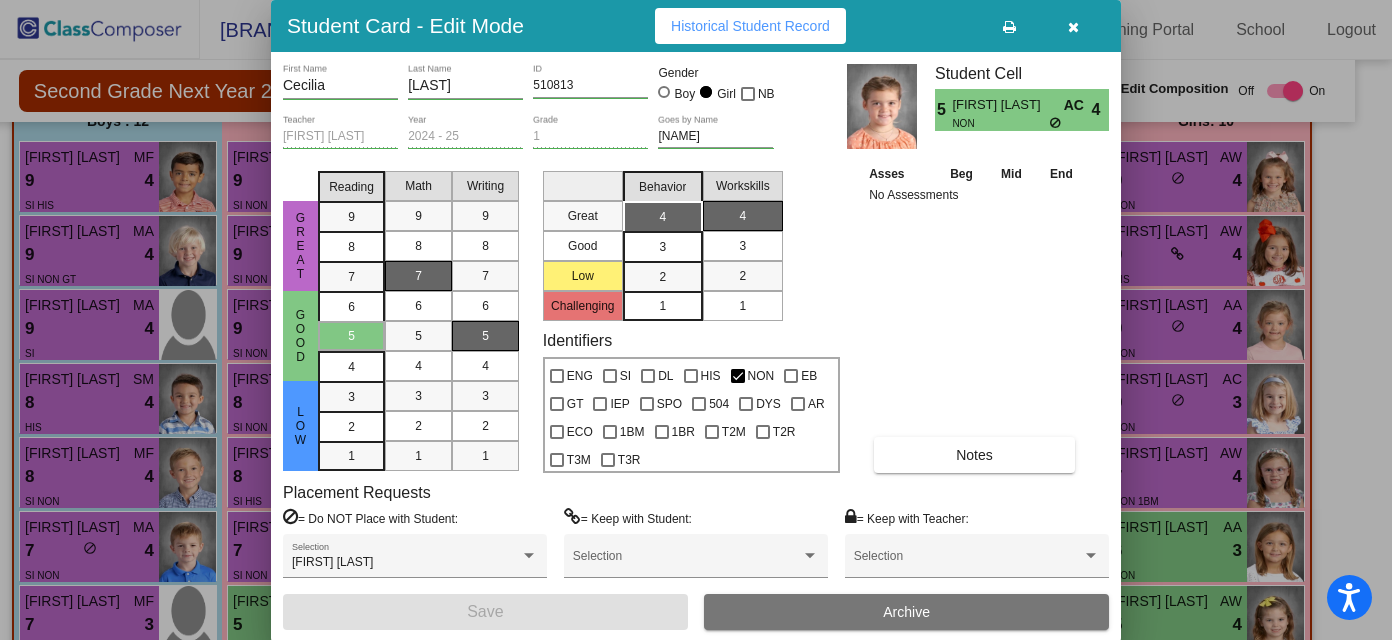 click at bounding box center (1073, 26) 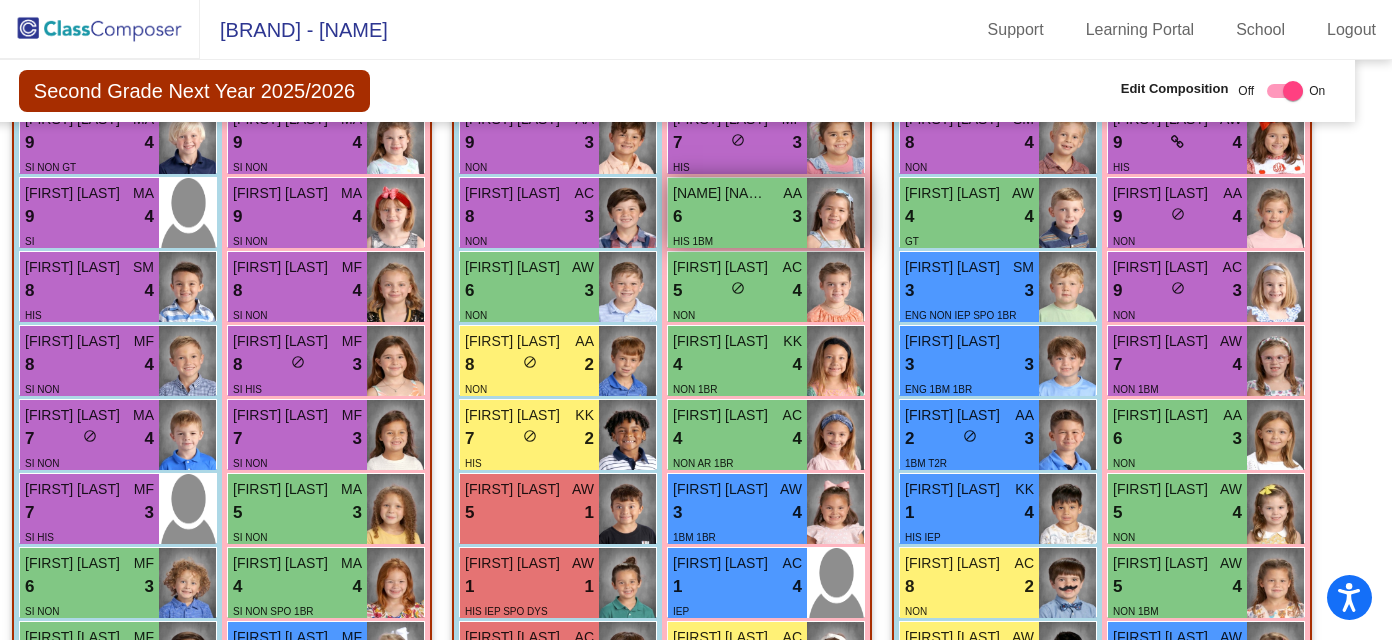 scroll, scrollTop: 1833, scrollLeft: 24, axis: both 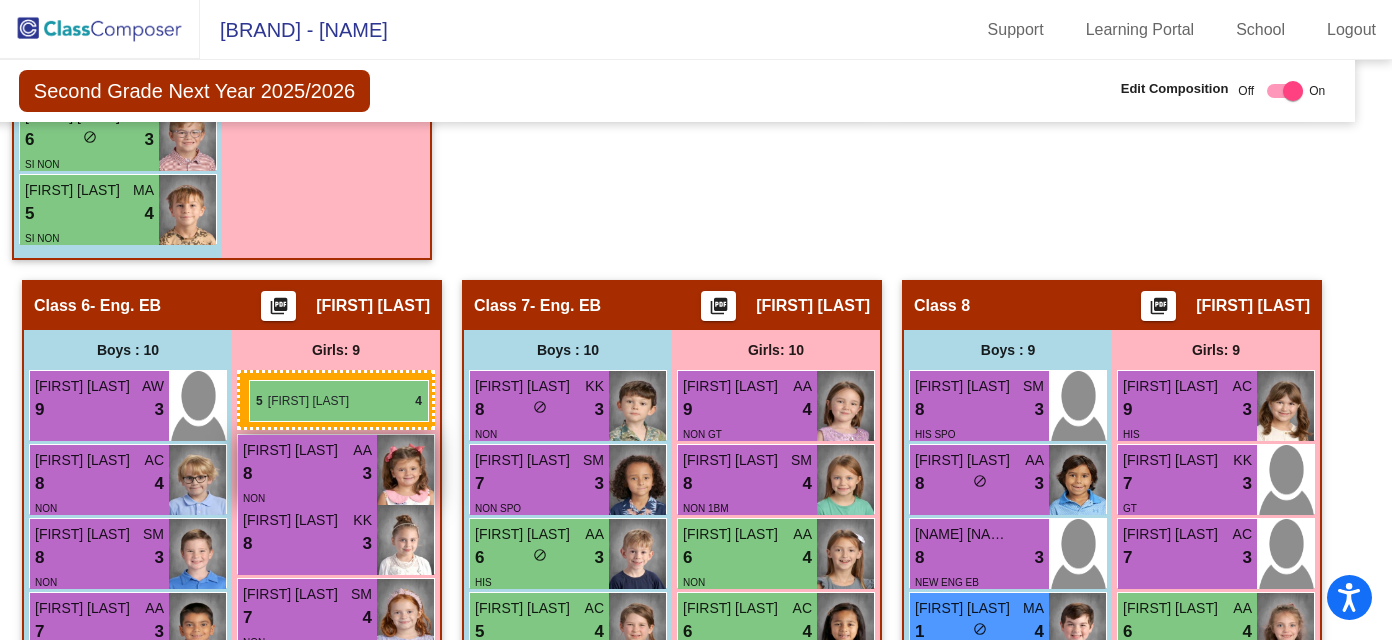 drag, startPoint x: 791, startPoint y: 291, endPoint x: 248, endPoint y: 380, distance: 550.2454 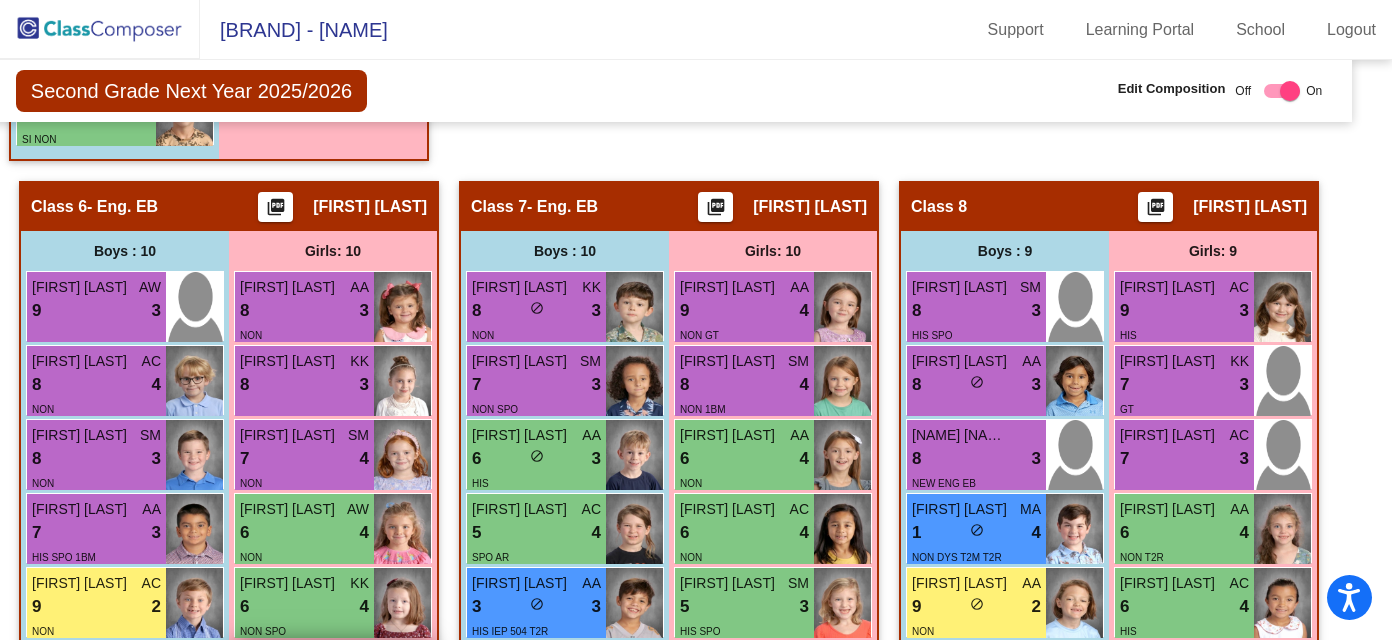 scroll, scrollTop: 2605, scrollLeft: 27, axis: both 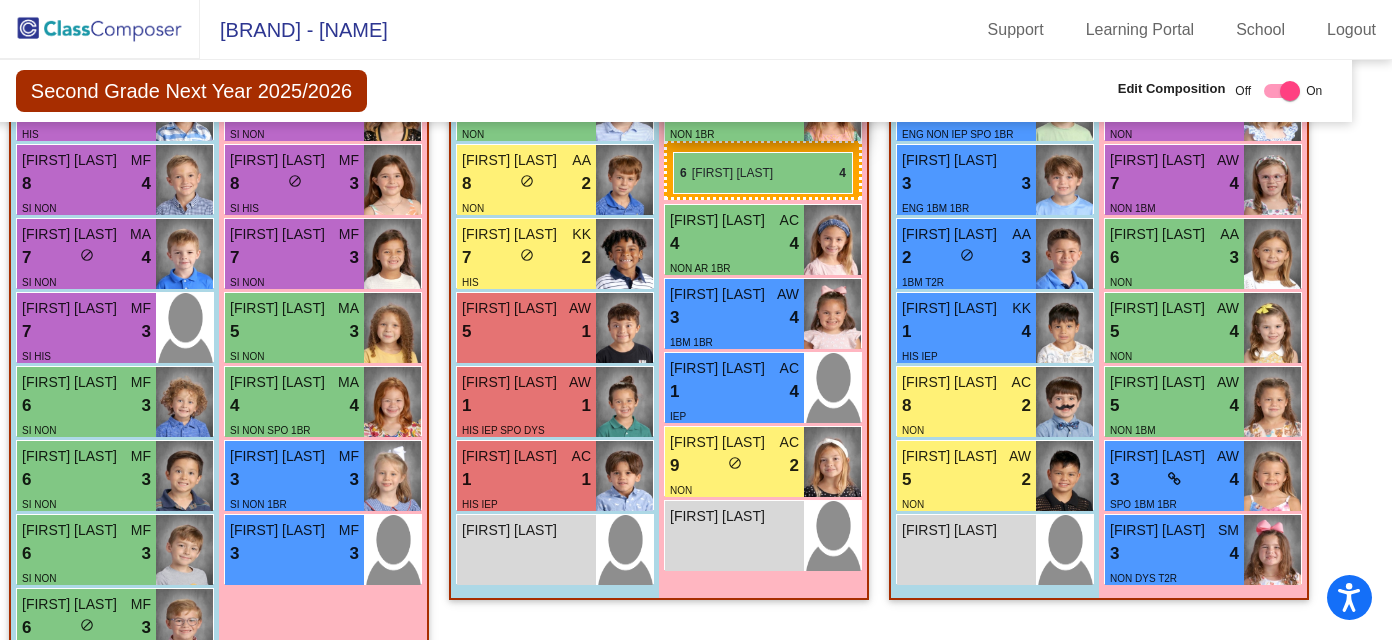 drag, startPoint x: 304, startPoint y: 535, endPoint x: 672, endPoint y: 150, distance: 532.5871 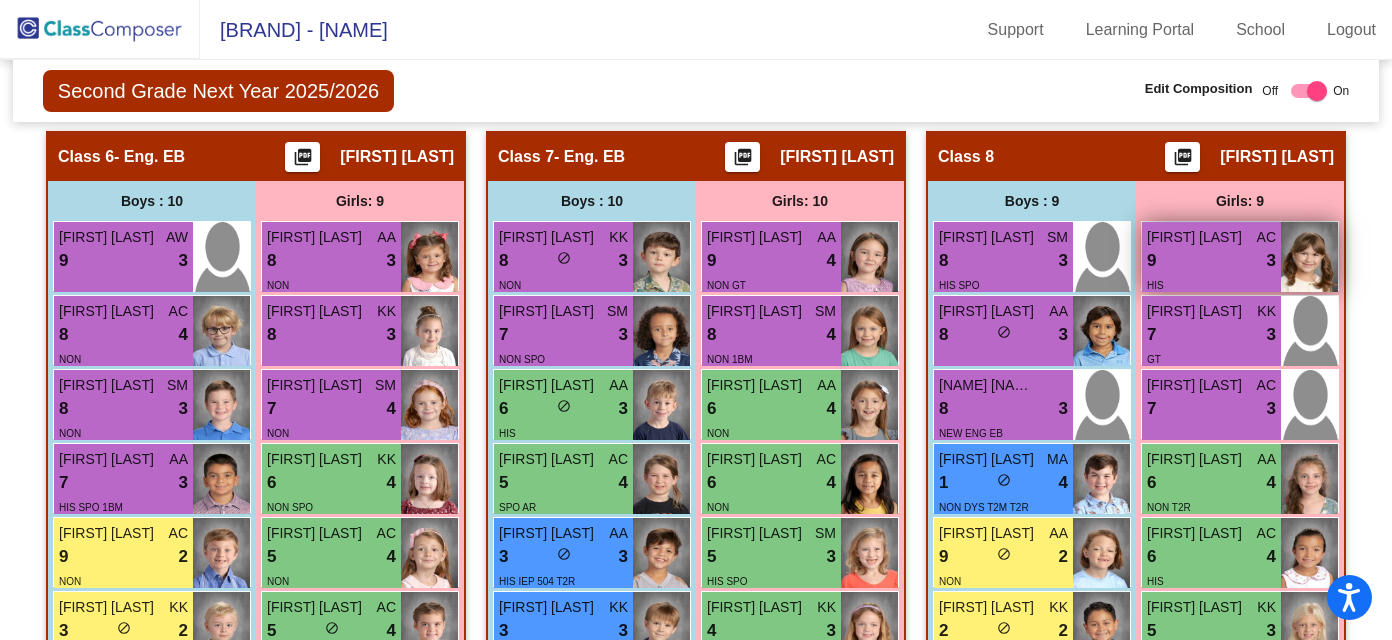 scroll, scrollTop: 2652, scrollLeft: 0, axis: vertical 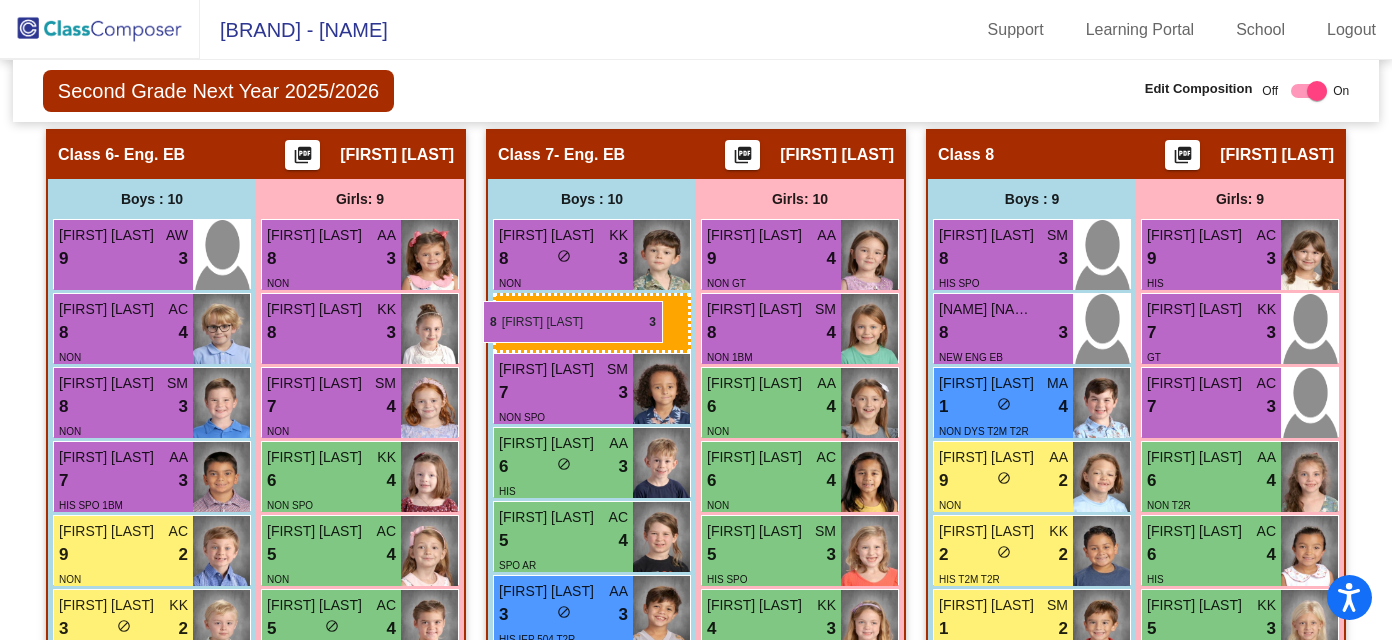 drag, startPoint x: 1104, startPoint y: 326, endPoint x: 483, endPoint y: 300, distance: 621.54407 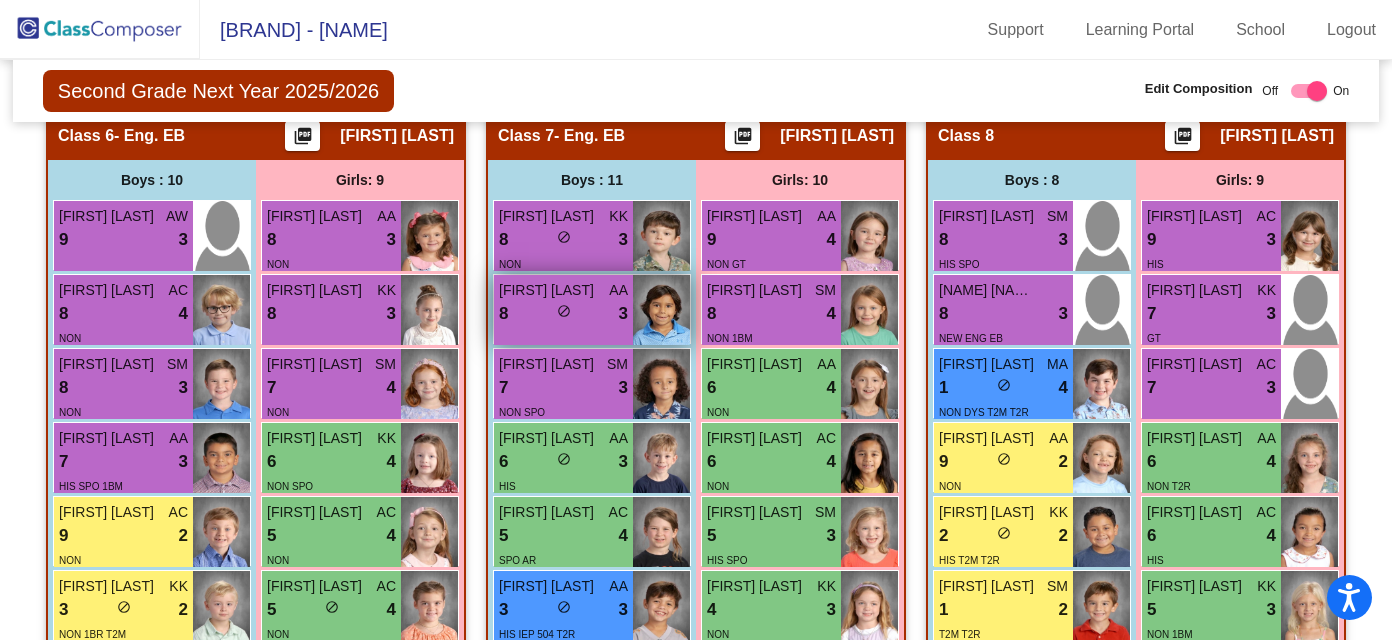 scroll, scrollTop: 2673, scrollLeft: 0, axis: vertical 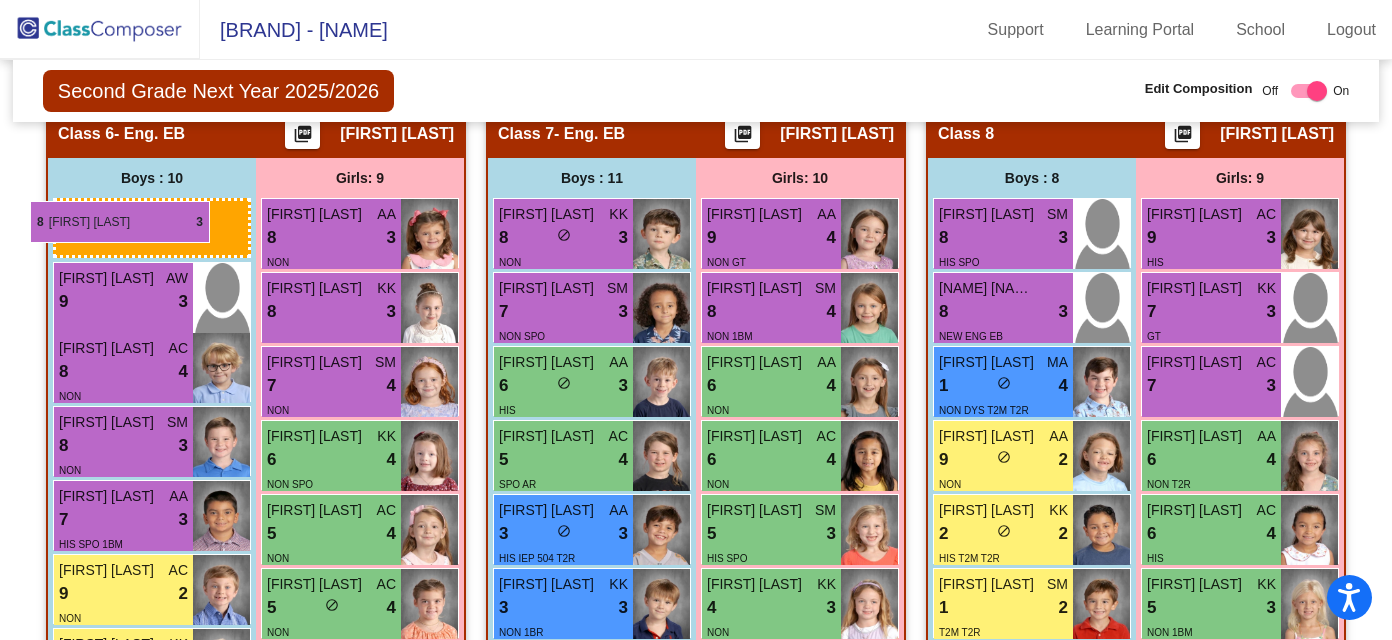 drag, startPoint x: 606, startPoint y: 301, endPoint x: 45, endPoint y: 200, distance: 570.0193 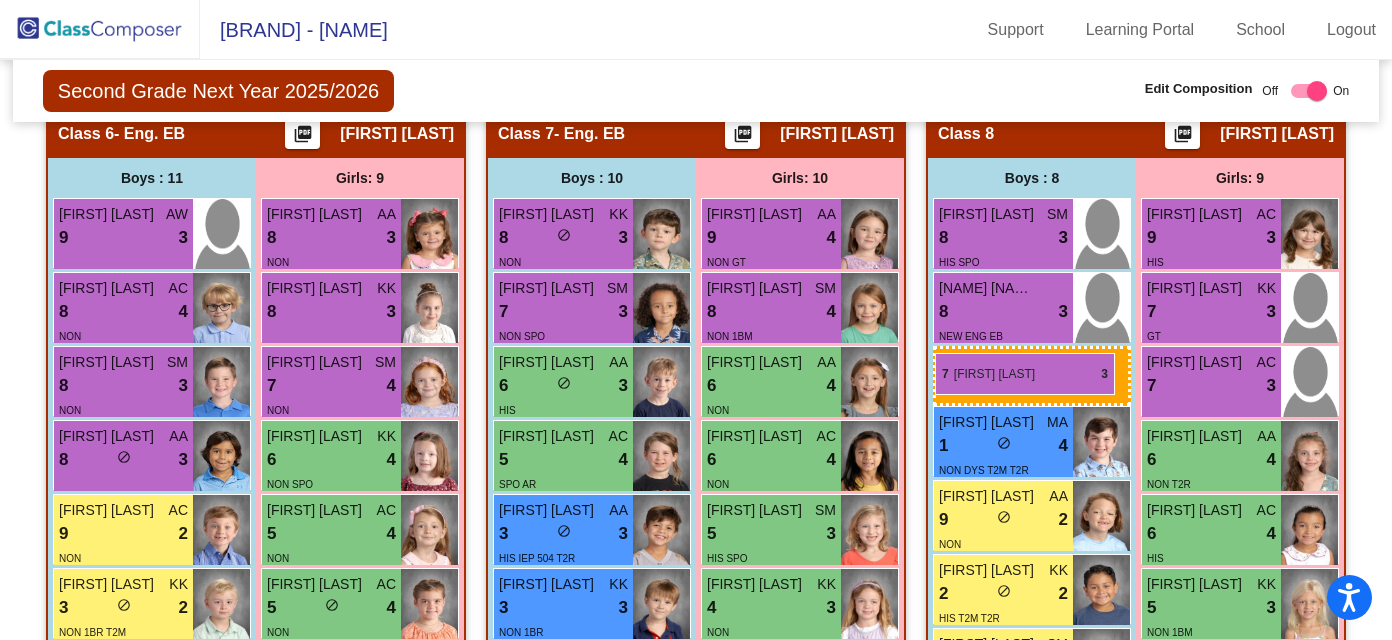 drag, startPoint x: 144, startPoint y: 529, endPoint x: 938, endPoint y: 349, distance: 814.1474 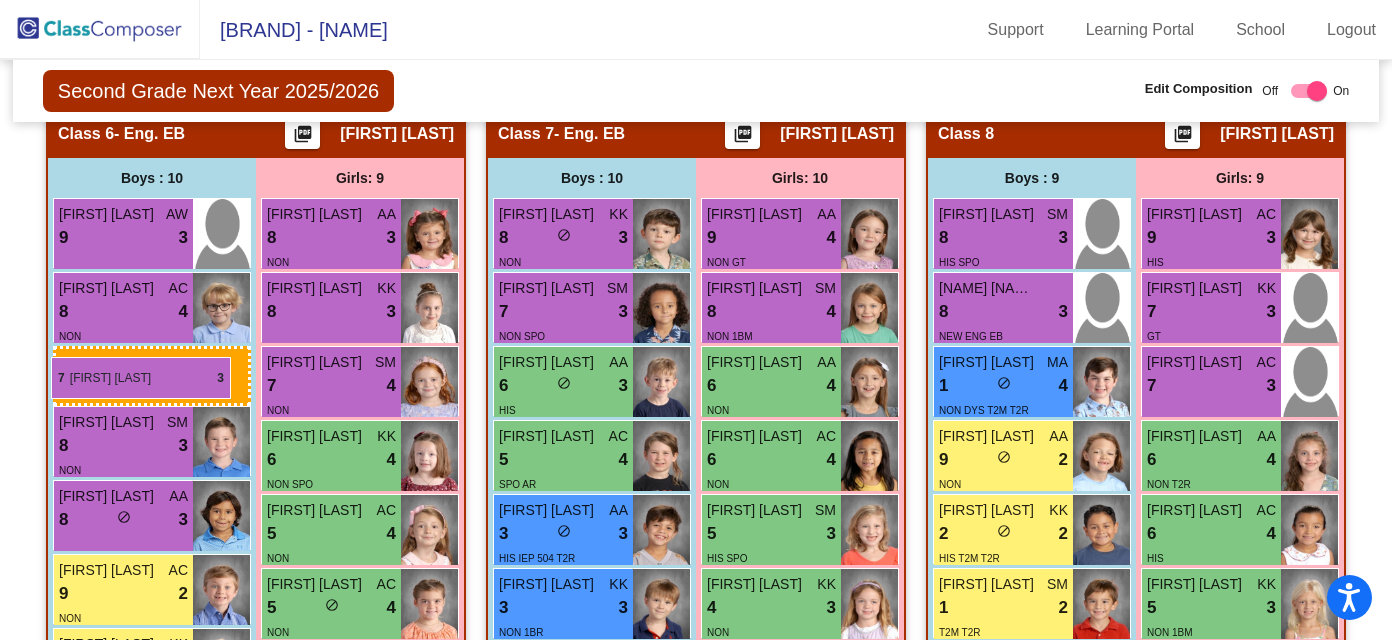 drag, startPoint x: 1030, startPoint y: 386, endPoint x: 71, endPoint y: 347, distance: 959.79266 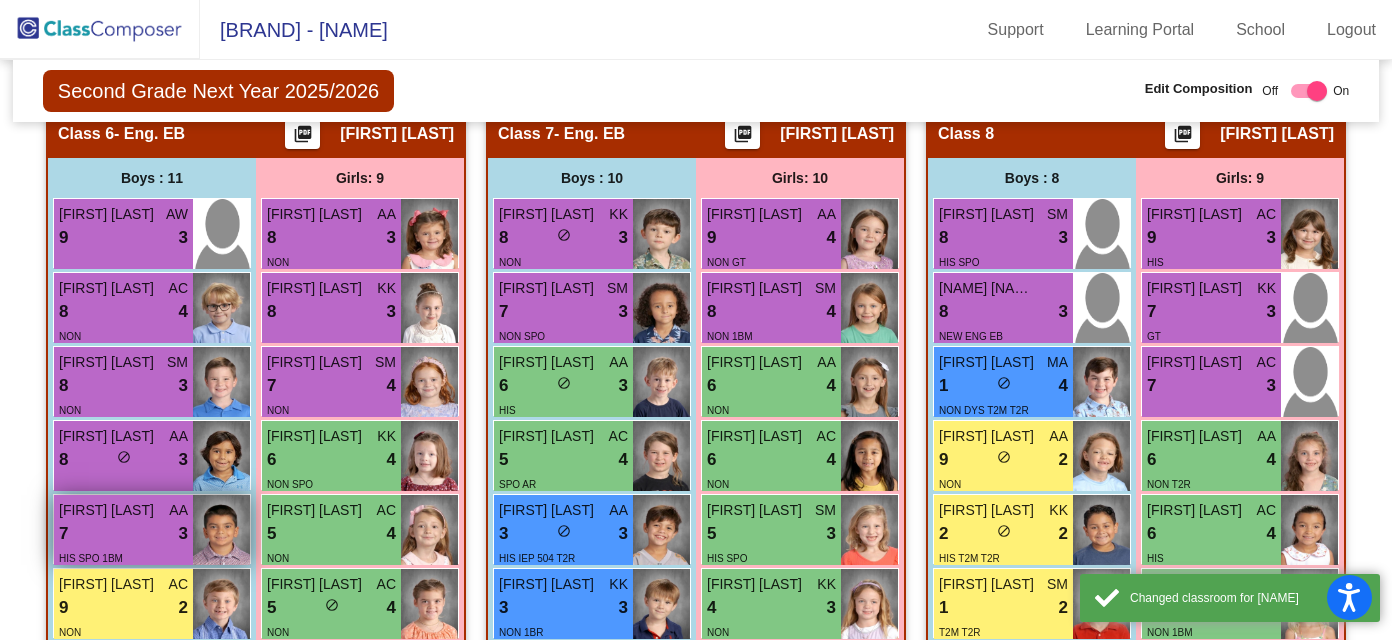 click on "7 lock do_not_disturb_alt 3" at bounding box center [123, 534] 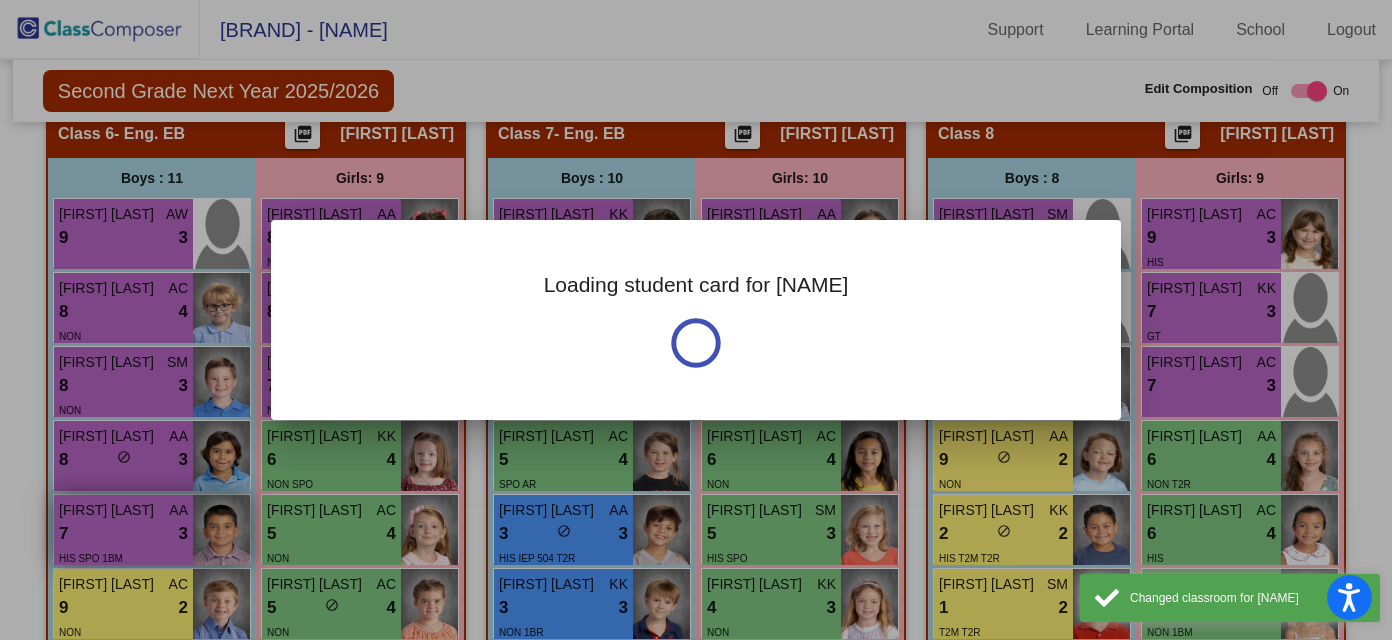 click at bounding box center (696, 320) 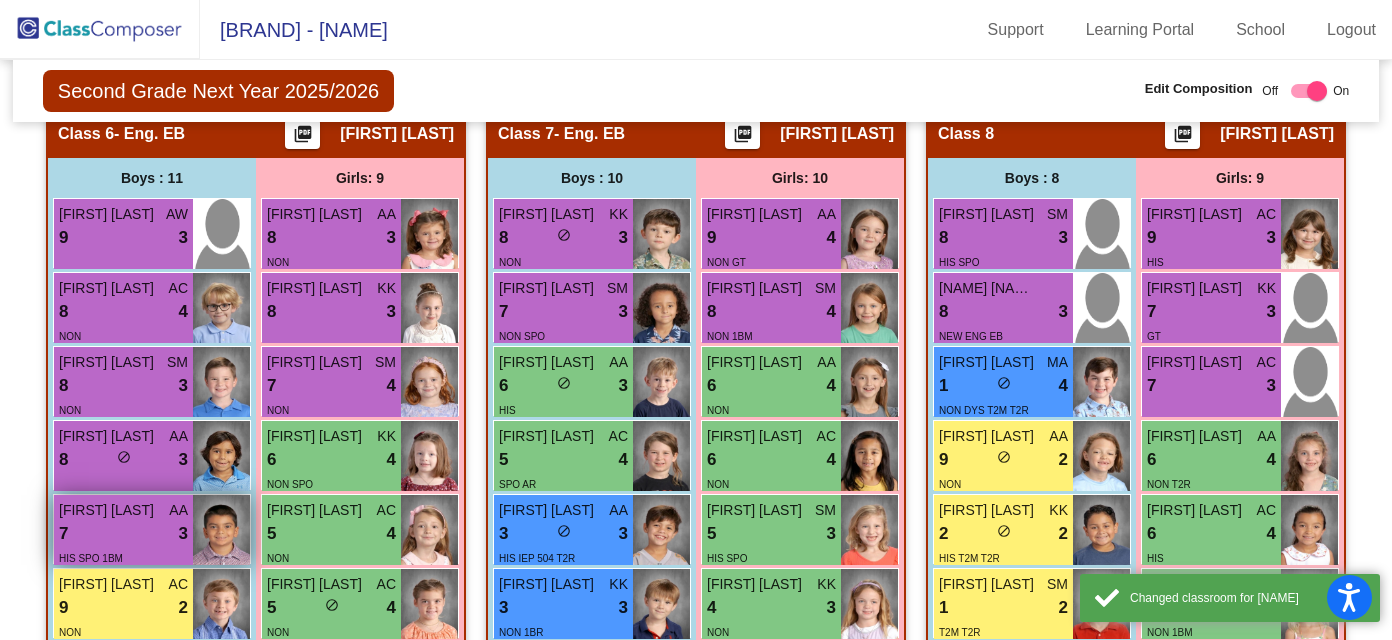 click on "7 lock do_not_disturb_alt 3" at bounding box center [123, 534] 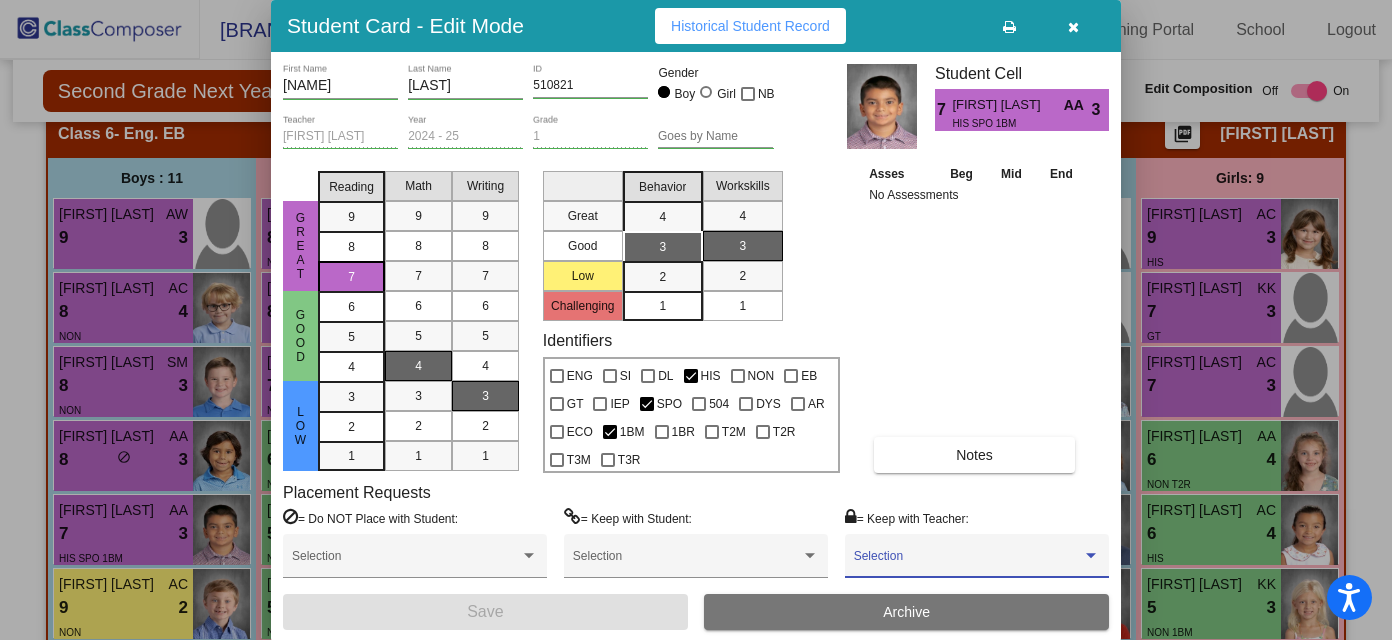 click at bounding box center (968, 563) 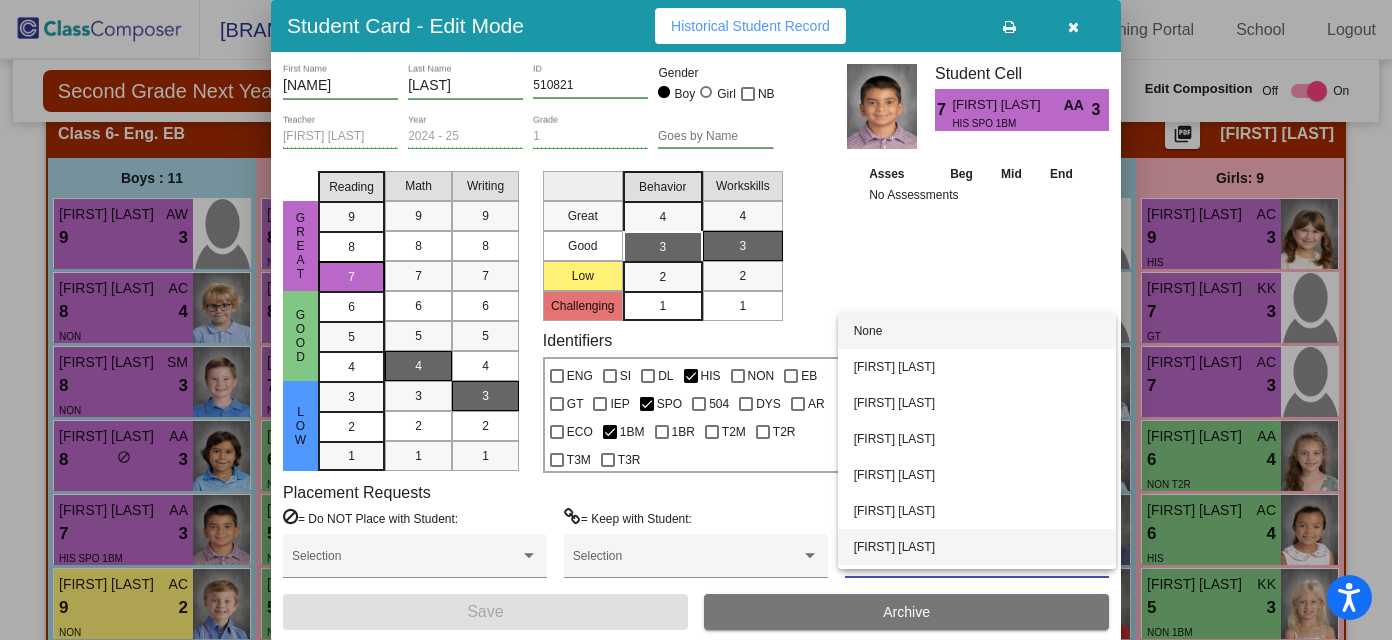 click on "[FIRST] [LAST]" at bounding box center (977, 547) 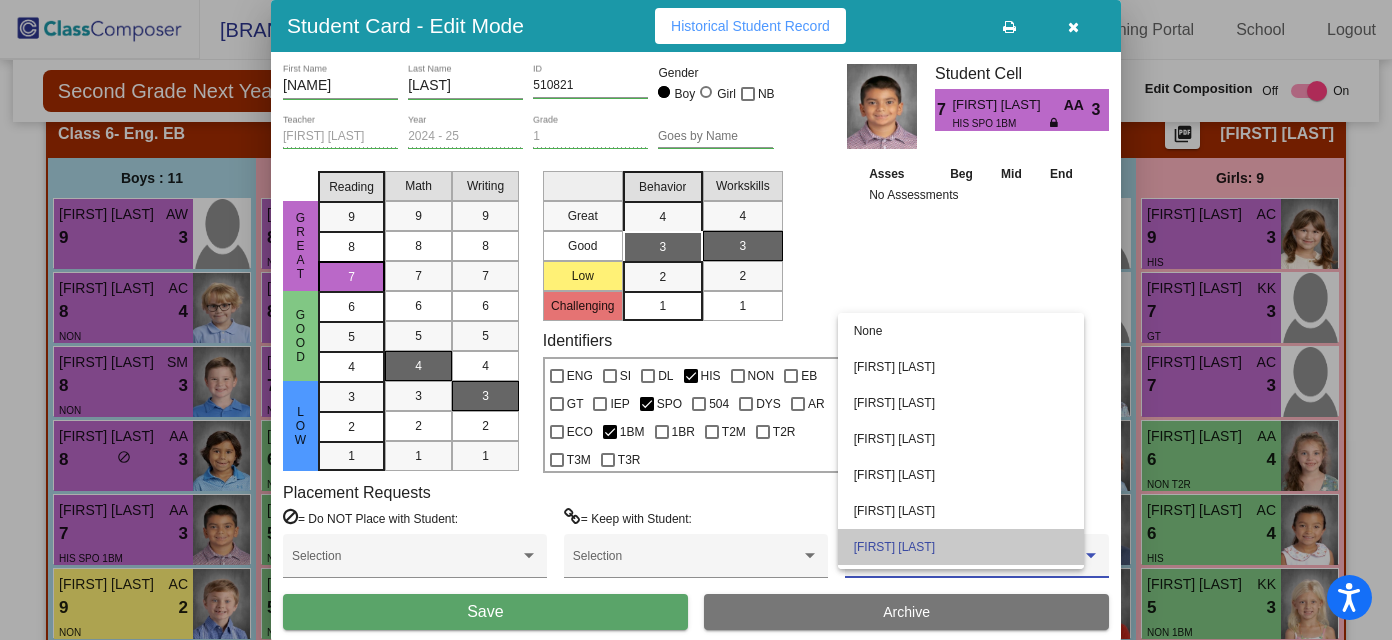 scroll, scrollTop: 32, scrollLeft: 0, axis: vertical 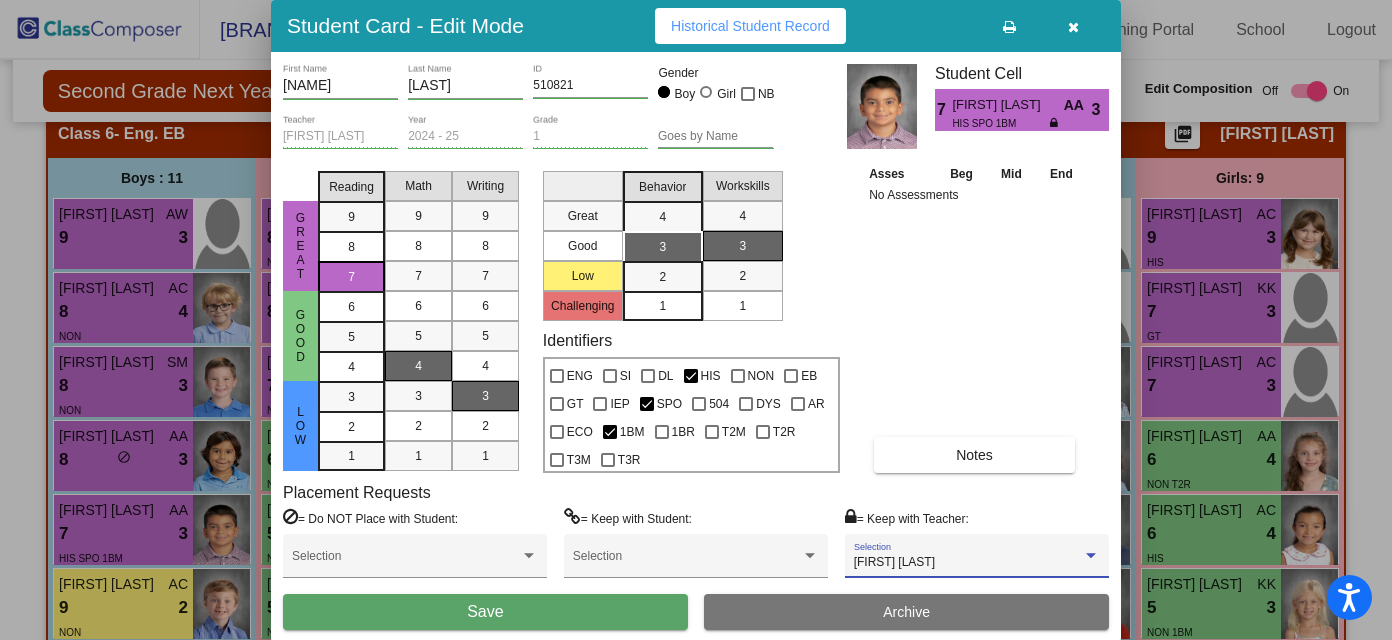 click on "Save" at bounding box center [485, 612] 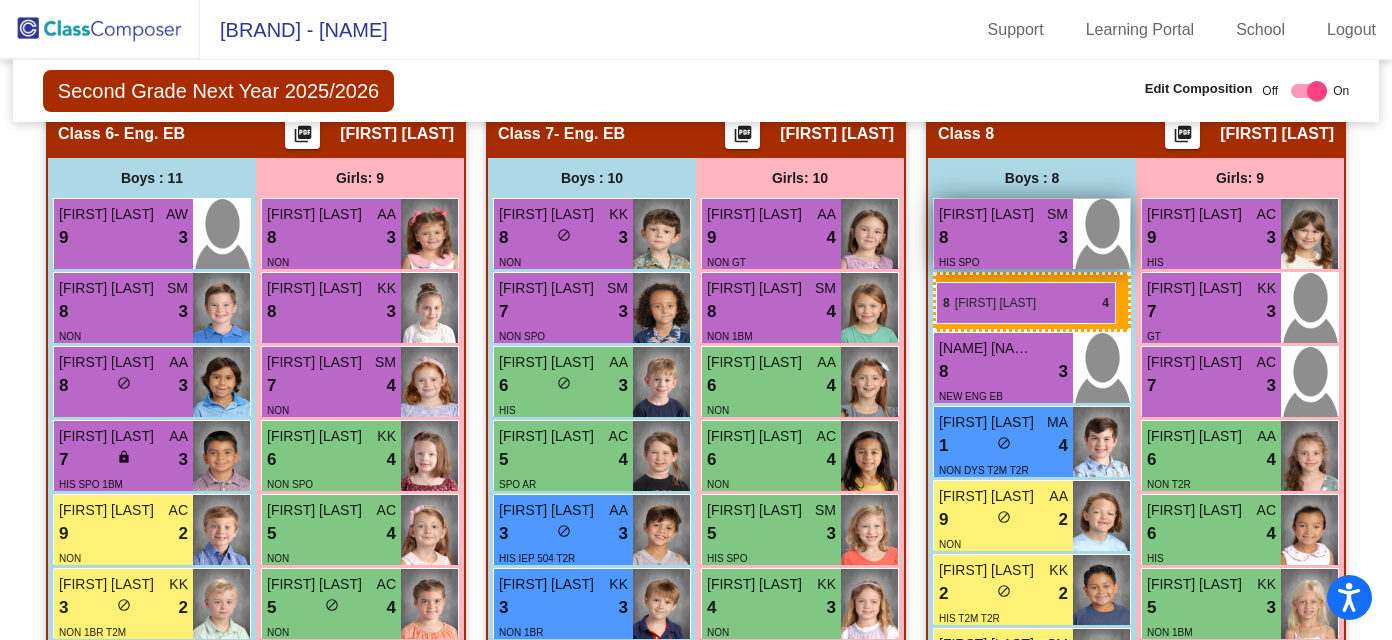 drag, startPoint x: 137, startPoint y: 306, endPoint x: 936, endPoint y: 283, distance: 799.331 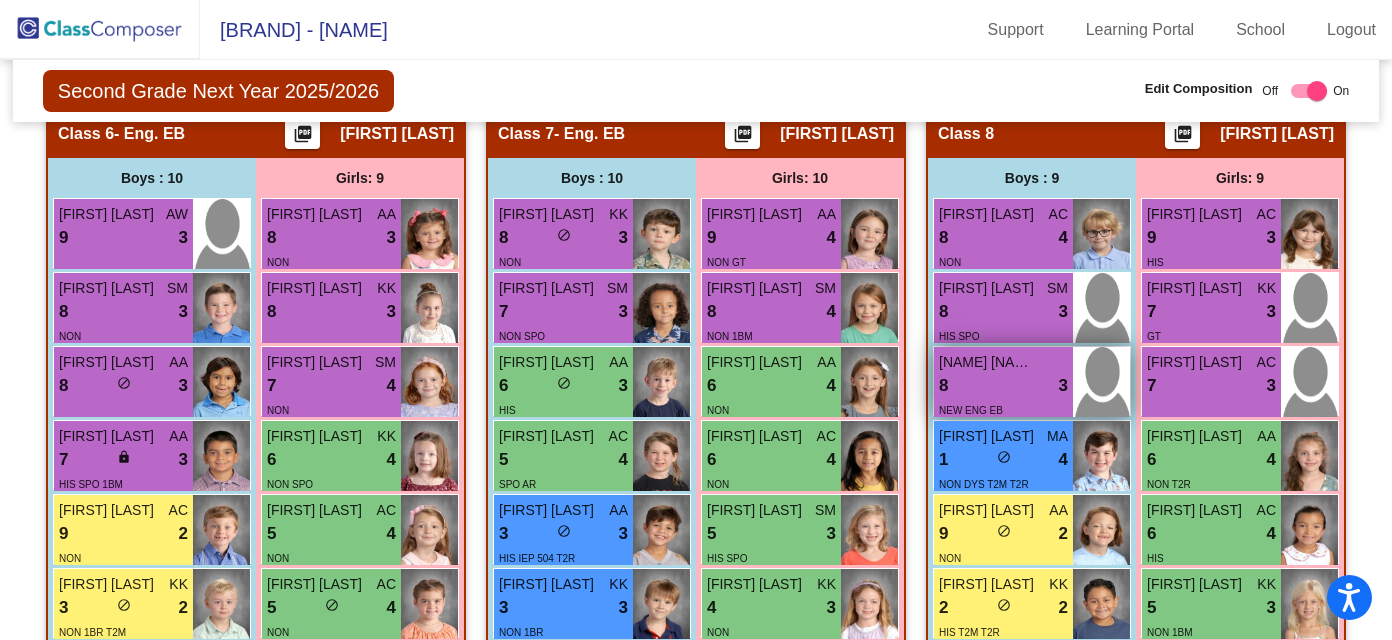 click on "8 lock do_not_disturb_alt 3" at bounding box center (1003, 386) 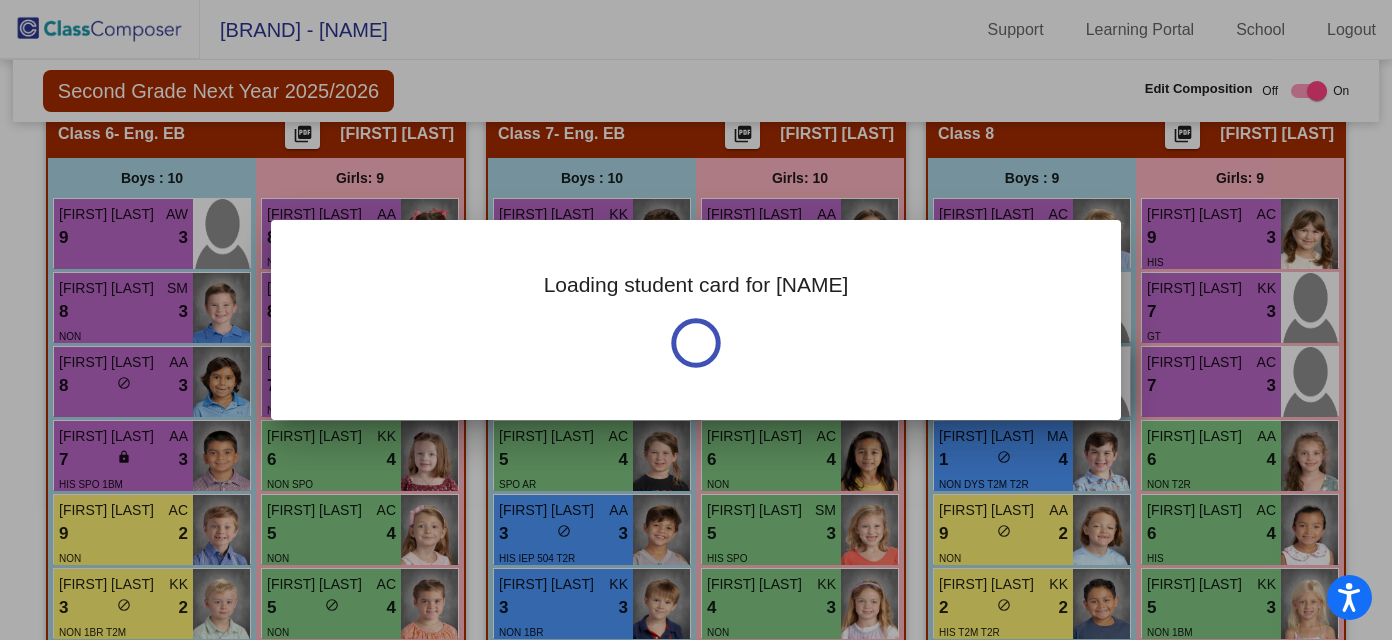 click on "Loading student card for [NAME]" at bounding box center (696, 320) 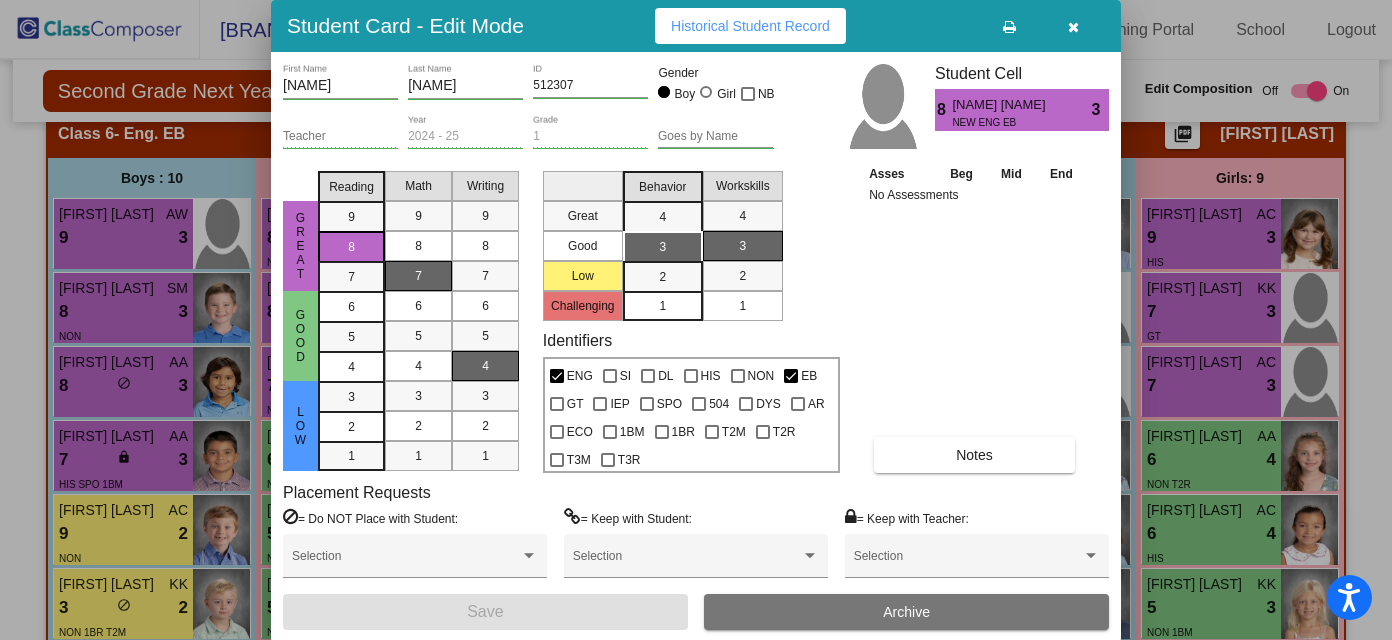 click on "Asses Beg Mid End No Assessments  Notes" at bounding box center (975, 317) 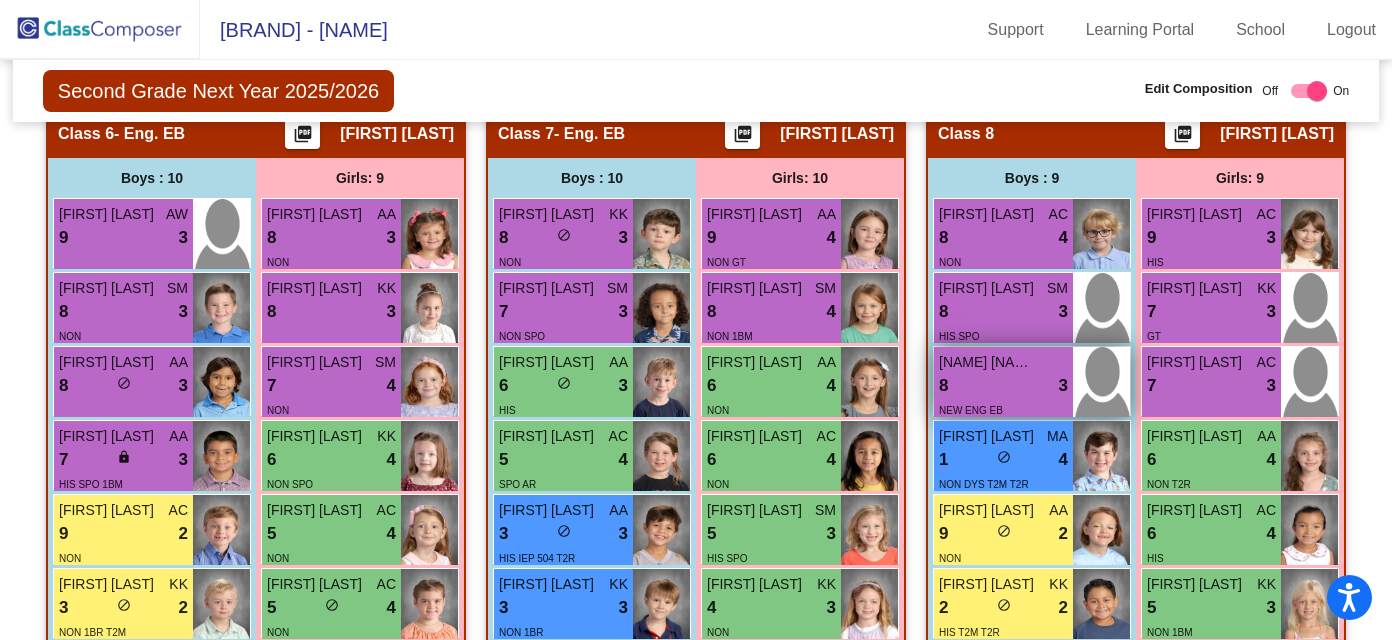 click on "8 lock do_not_disturb_alt 3" at bounding box center (1003, 386) 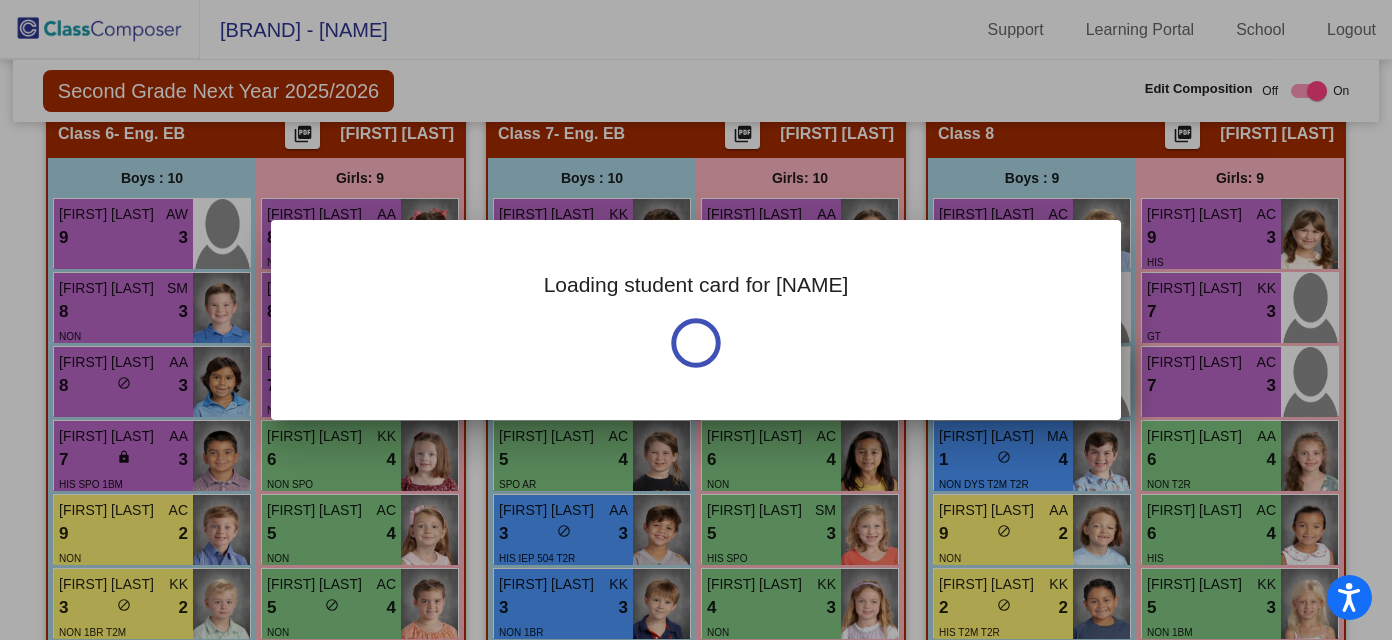 click on "Loading student card for [NAME]" at bounding box center [696, 320] 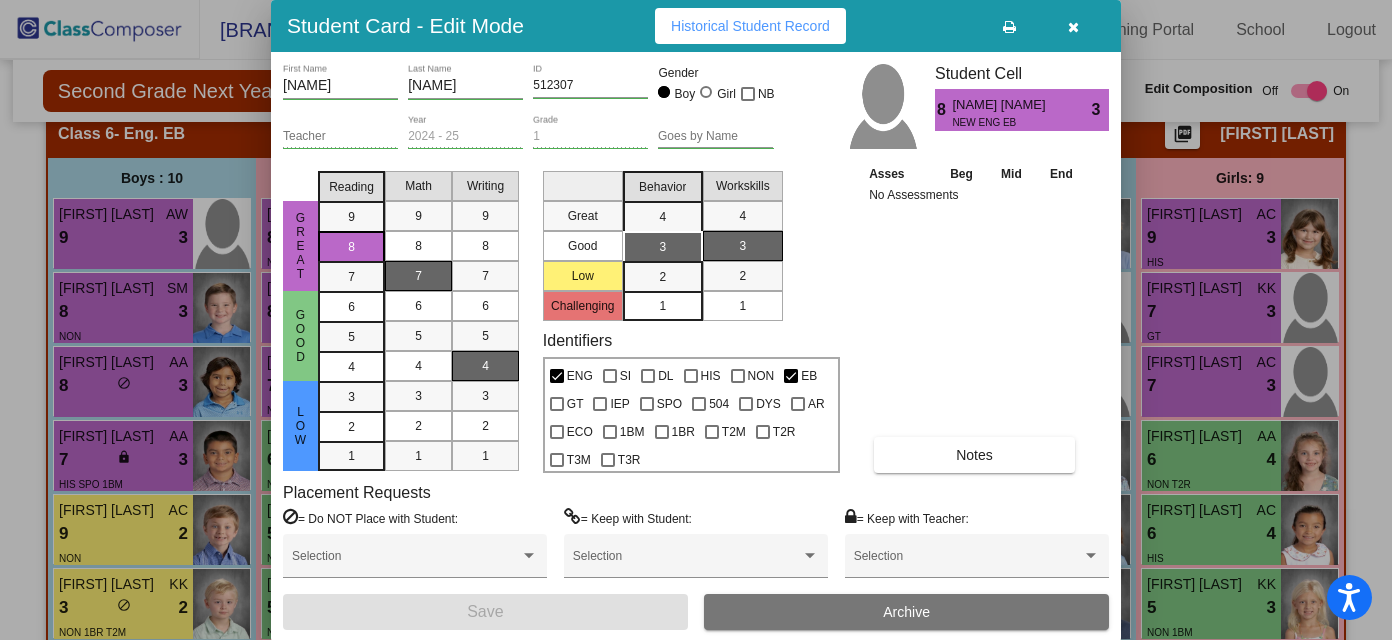 click on "Asses Beg Mid End No Assessments  Notes" at bounding box center [975, 317] 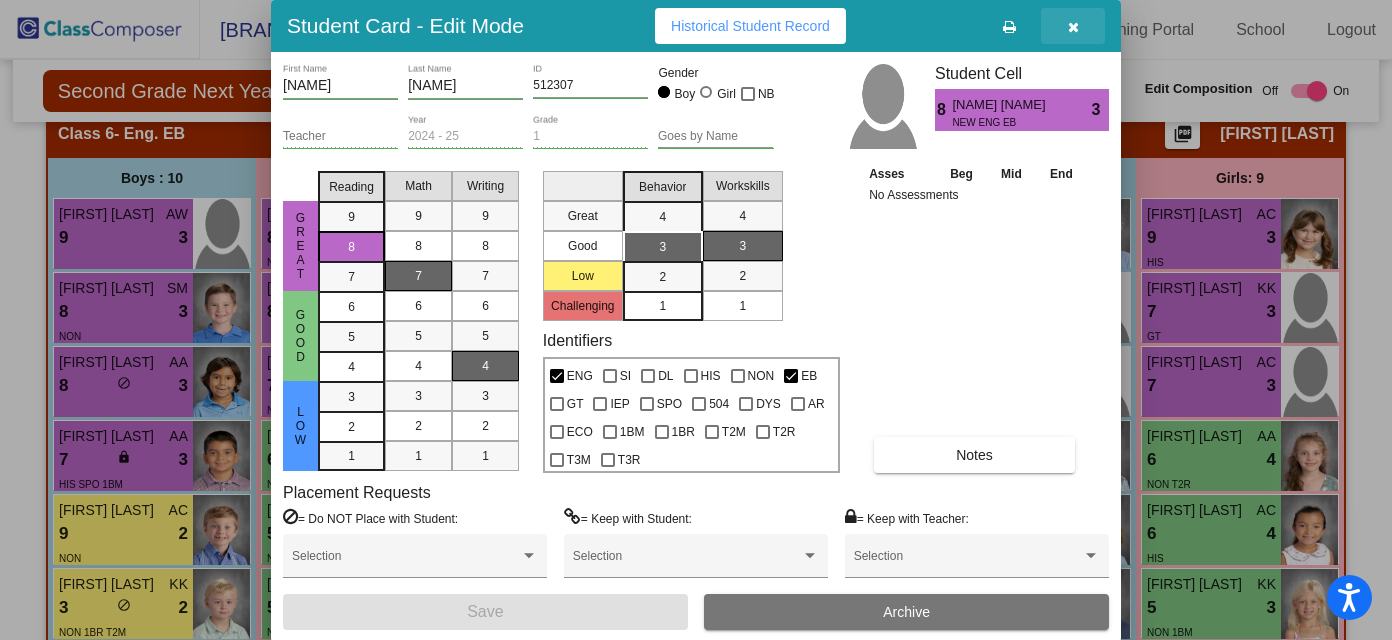 click at bounding box center (1073, 27) 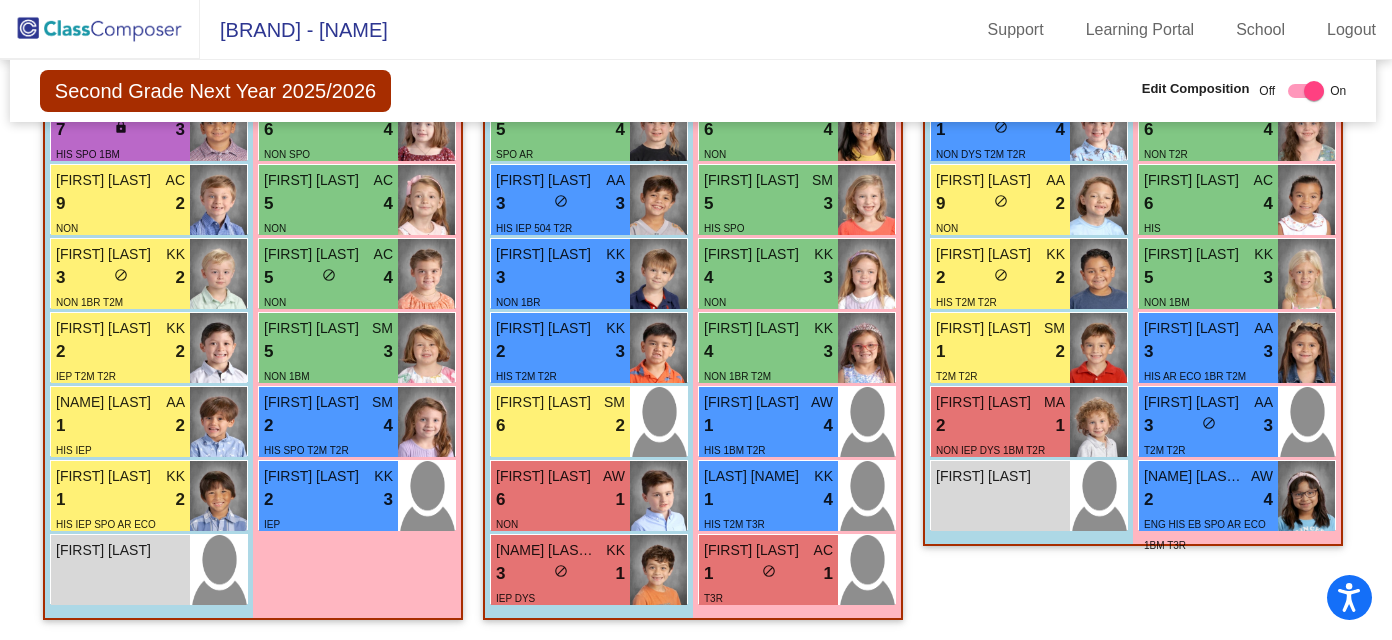 scroll, scrollTop: 3012, scrollLeft: 4, axis: both 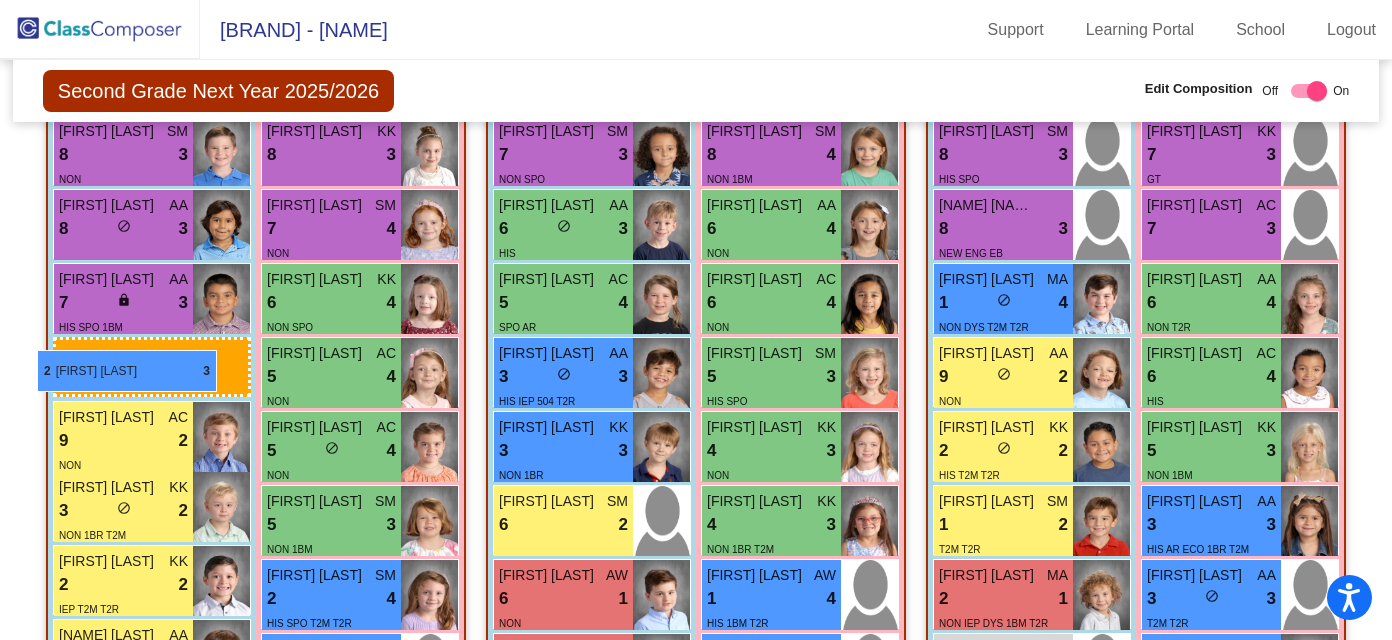 drag, startPoint x: 572, startPoint y: 527, endPoint x: 37, endPoint y: 350, distance: 563.5193 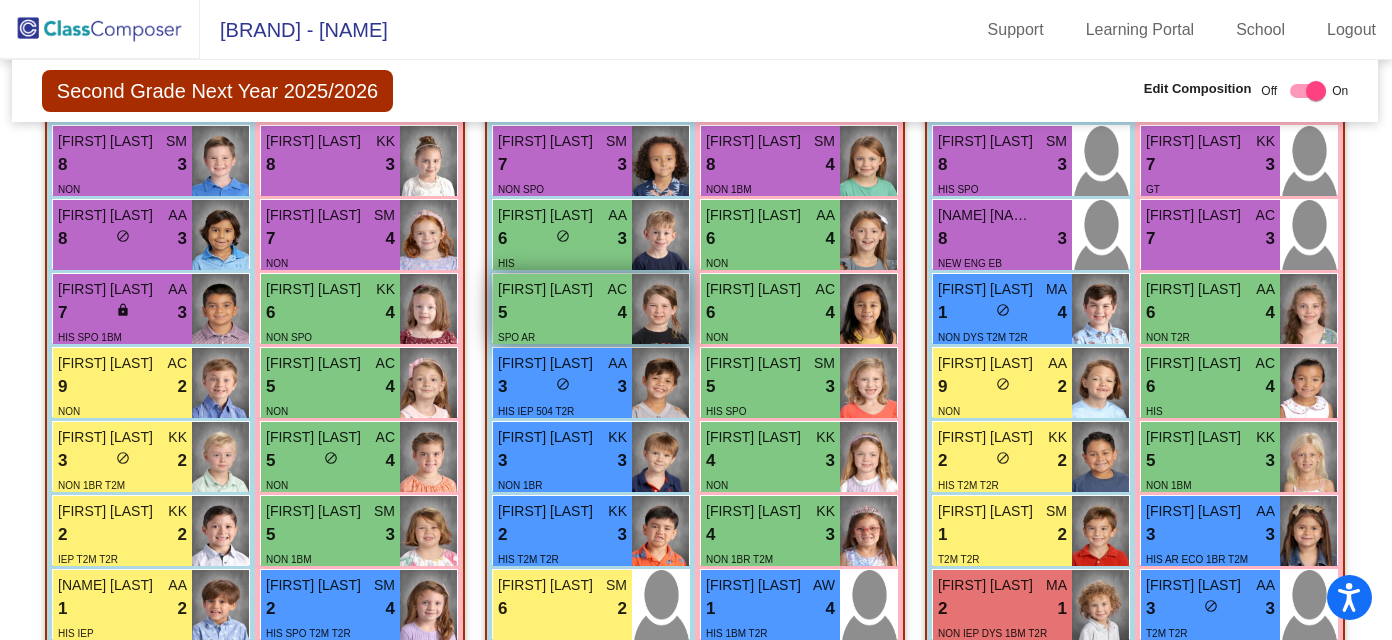 scroll, scrollTop: 2821, scrollLeft: 1, axis: both 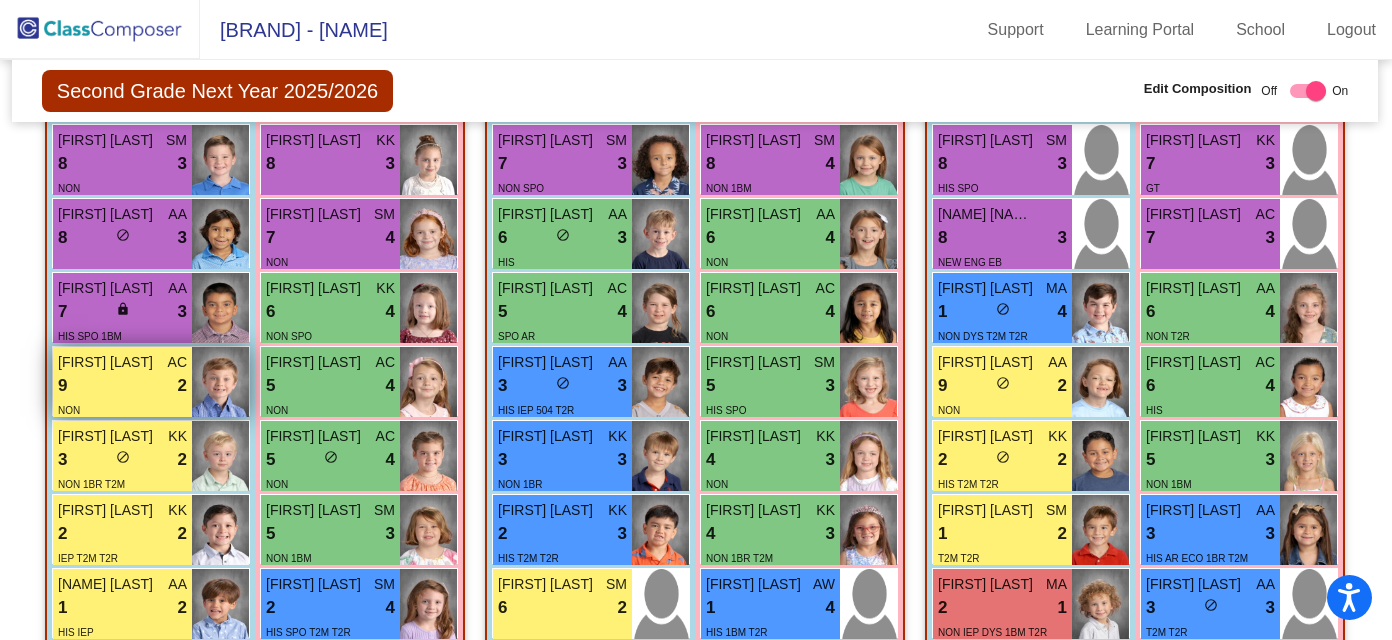 click on "9 lock do_not_disturb_alt 2" at bounding box center [122, 386] 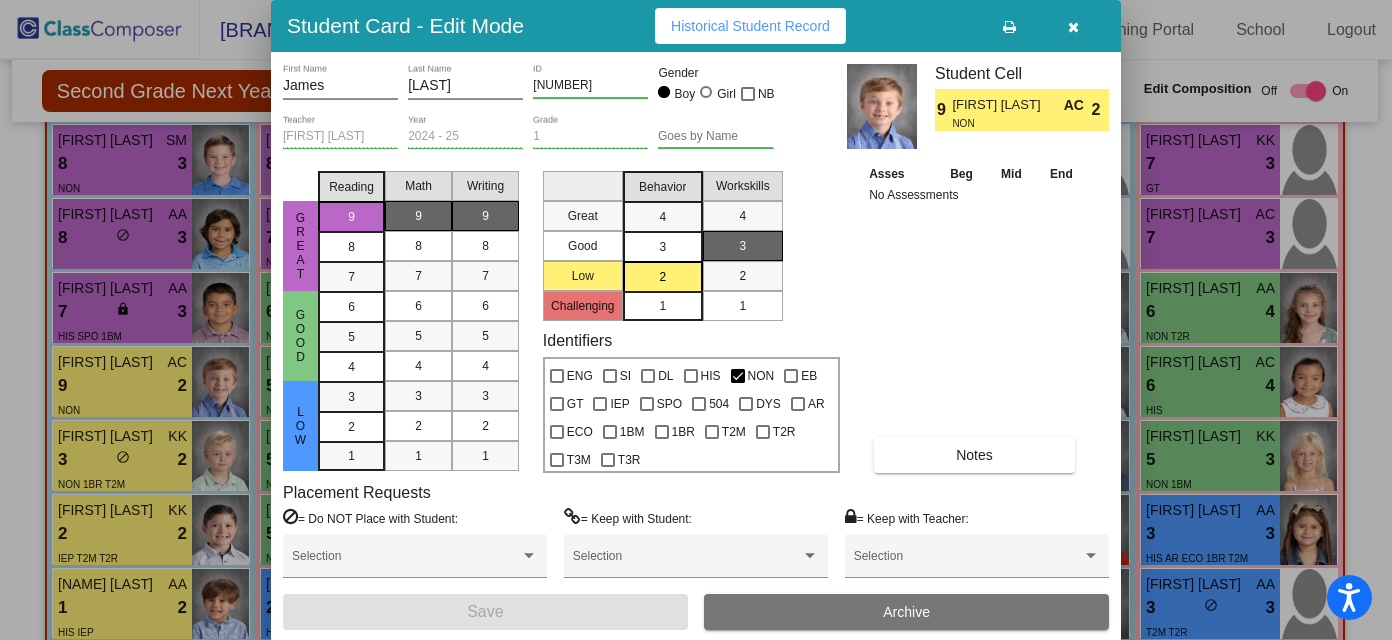 click at bounding box center [1073, 27] 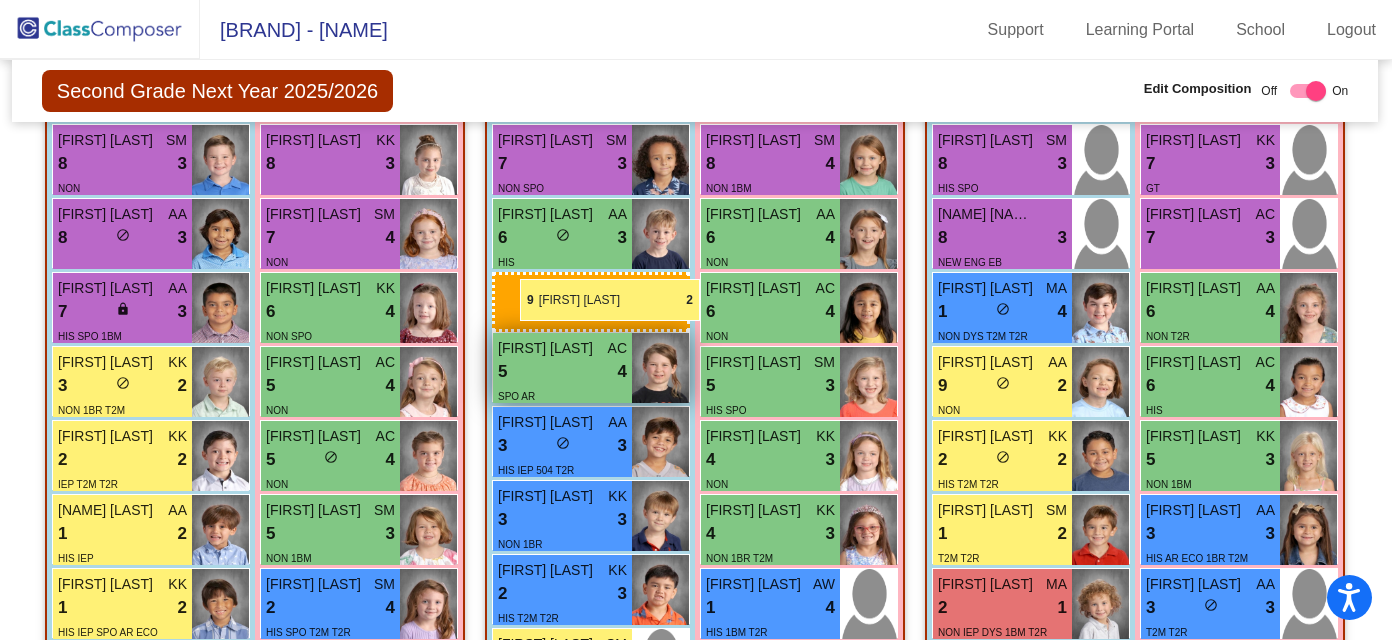 drag, startPoint x: 96, startPoint y: 391, endPoint x: 520, endPoint y: 279, distance: 438.54303 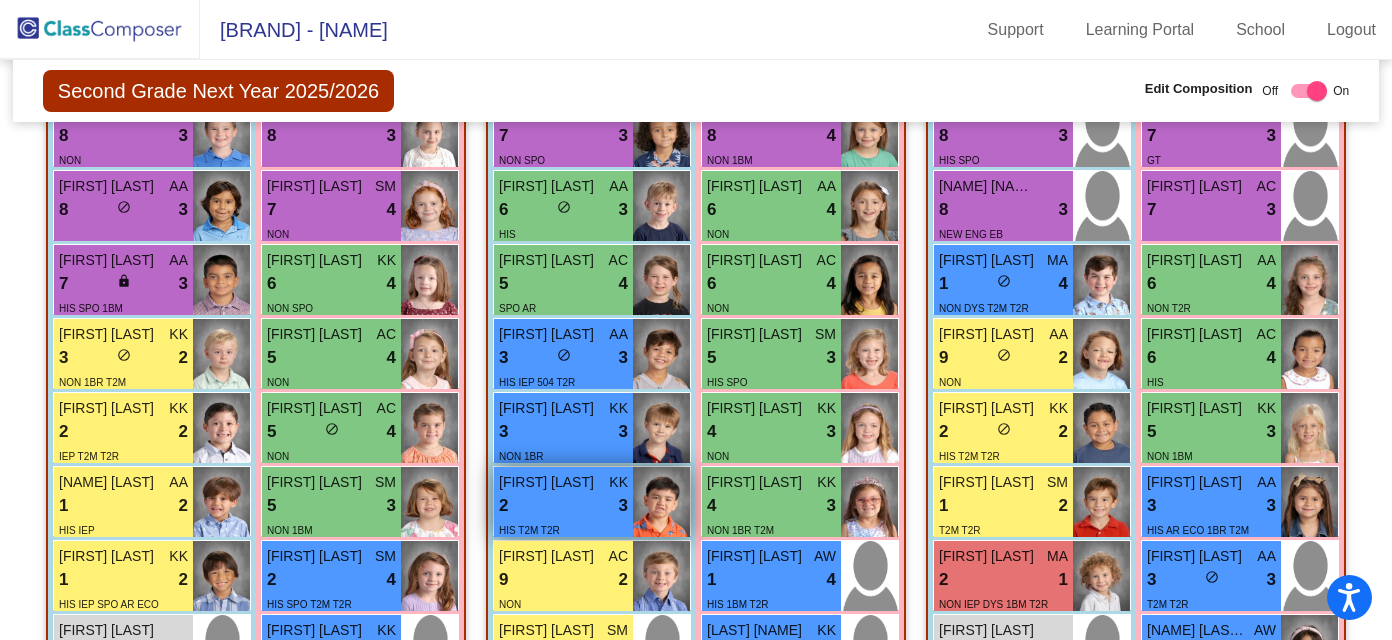 scroll, scrollTop: 2843, scrollLeft: 0, axis: vertical 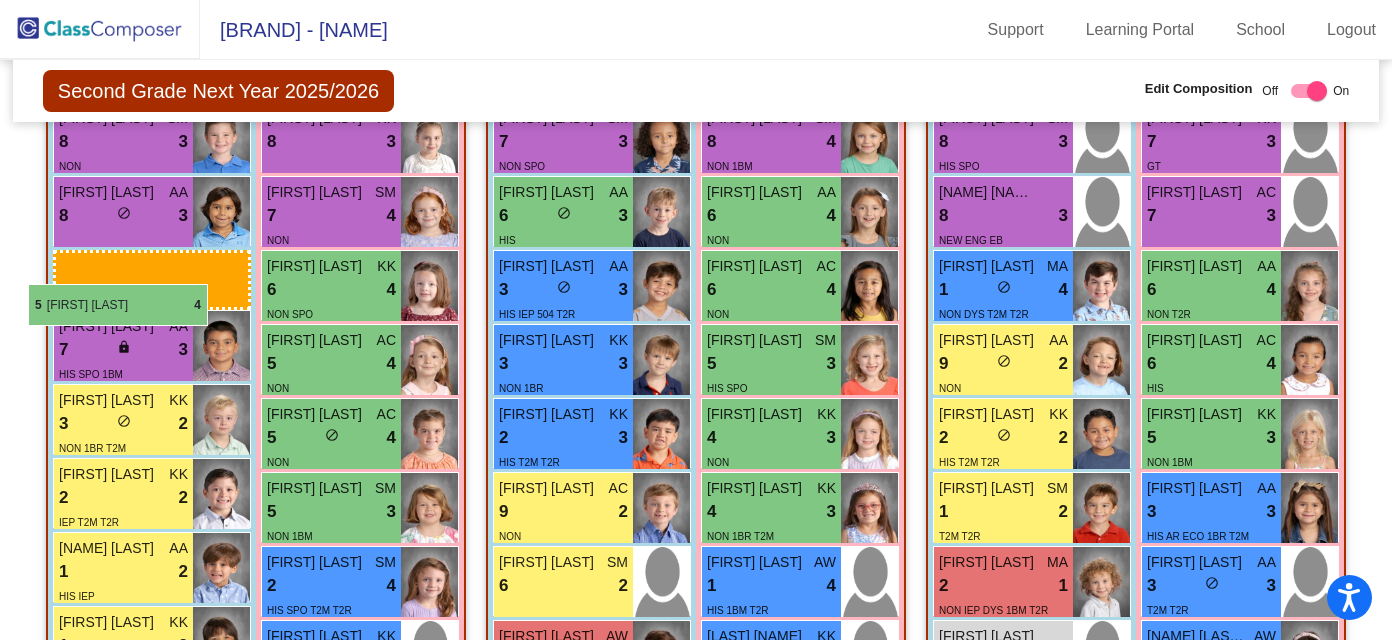 drag, startPoint x: 610, startPoint y: 288, endPoint x: 28, endPoint y: 284, distance: 582.01373 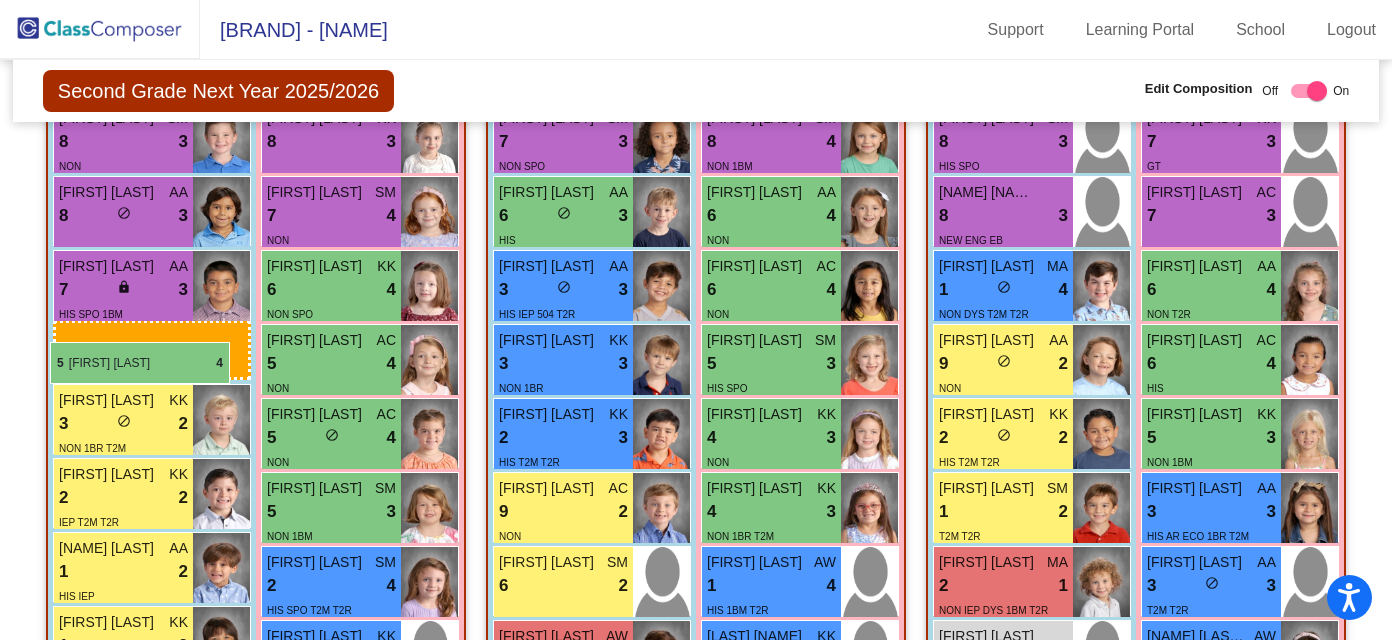 drag, startPoint x: 586, startPoint y: 284, endPoint x: 35, endPoint y: 328, distance: 552.754 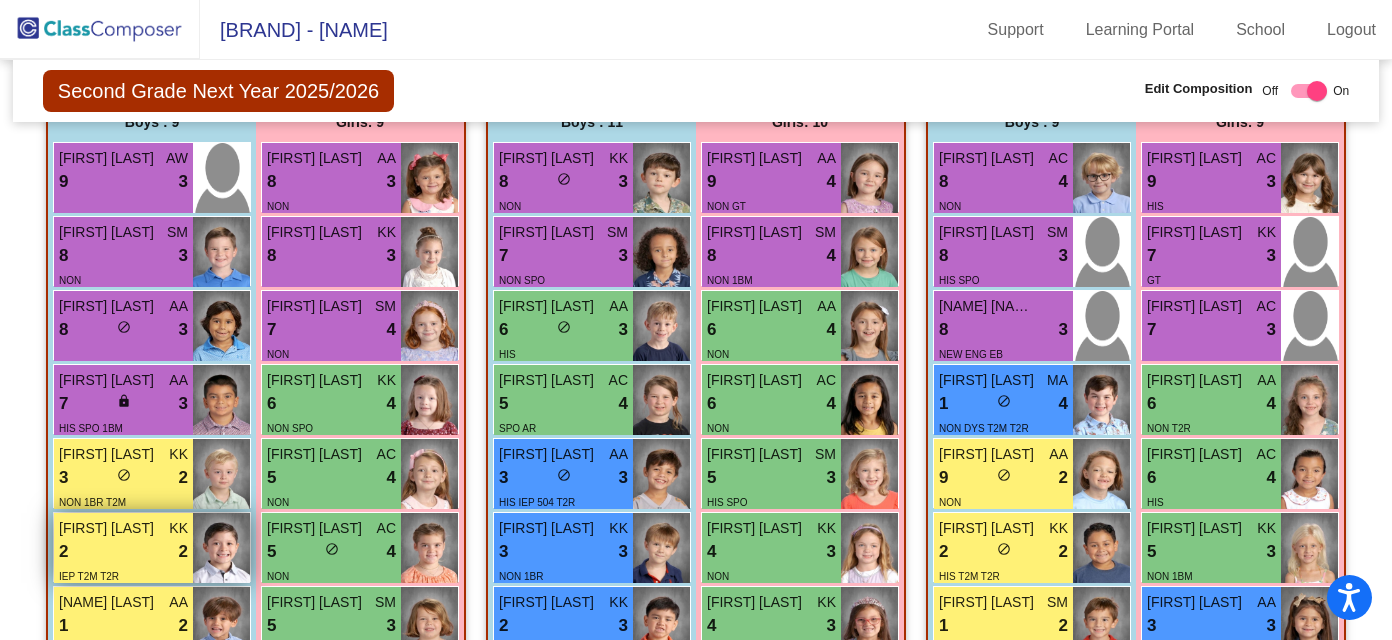 scroll, scrollTop: 2728, scrollLeft: 0, axis: vertical 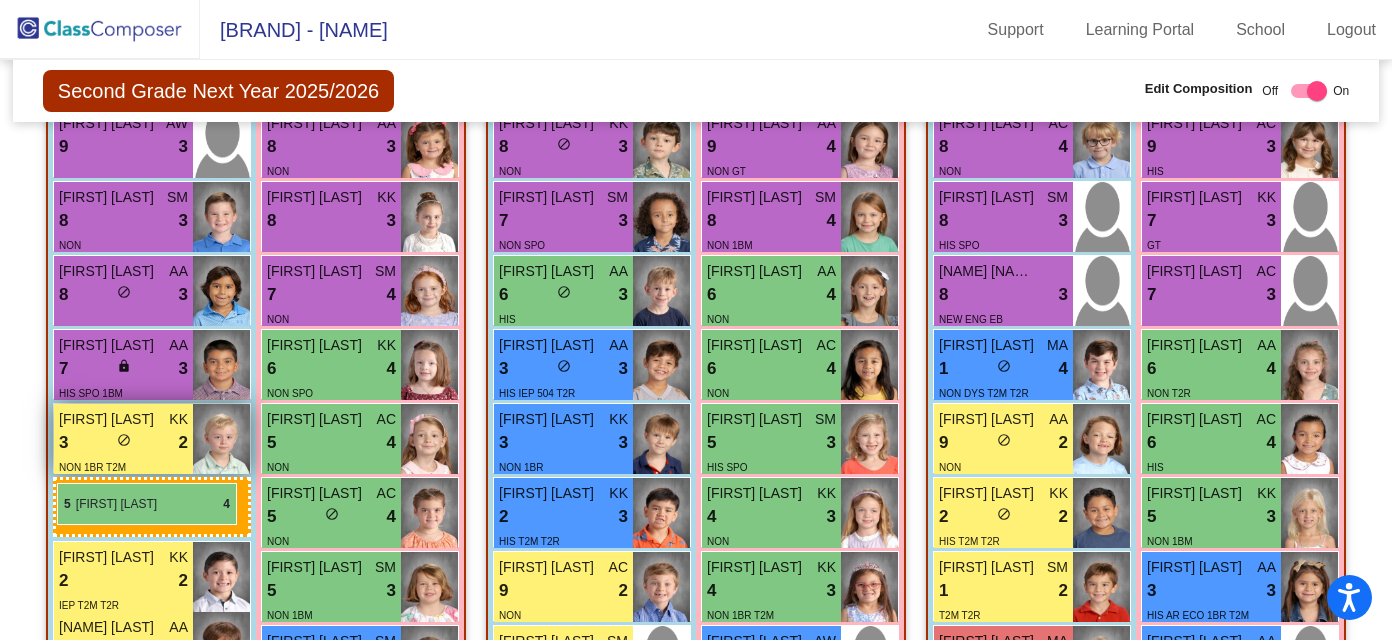 drag, startPoint x: 605, startPoint y: 388, endPoint x: 58, endPoint y: 482, distance: 555.018 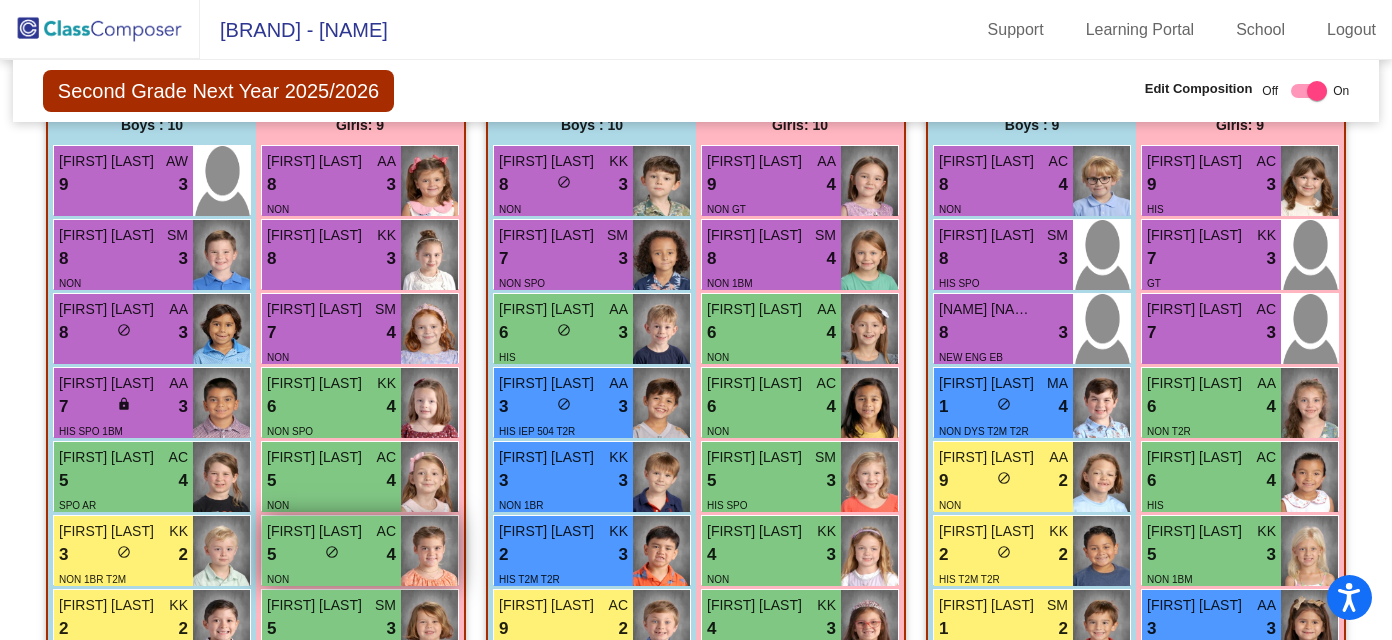 scroll, scrollTop: 2731, scrollLeft: 0, axis: vertical 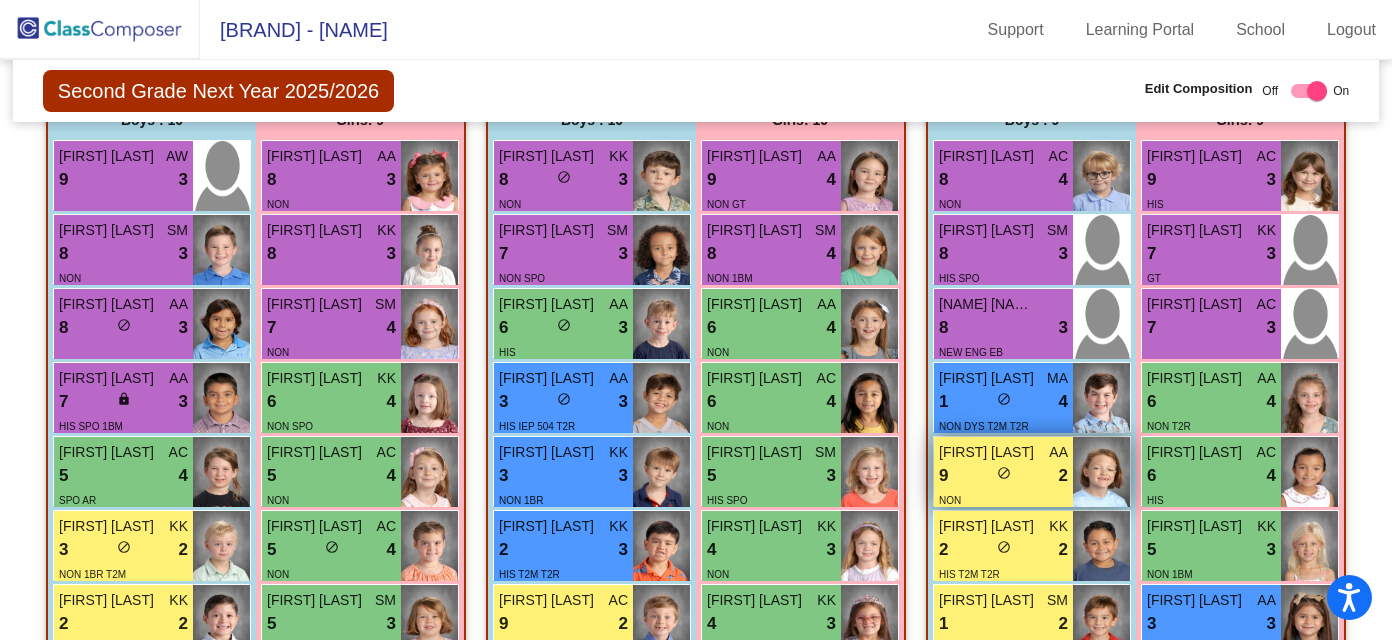 click on "[FIRST] [LAST]" at bounding box center (989, 452) 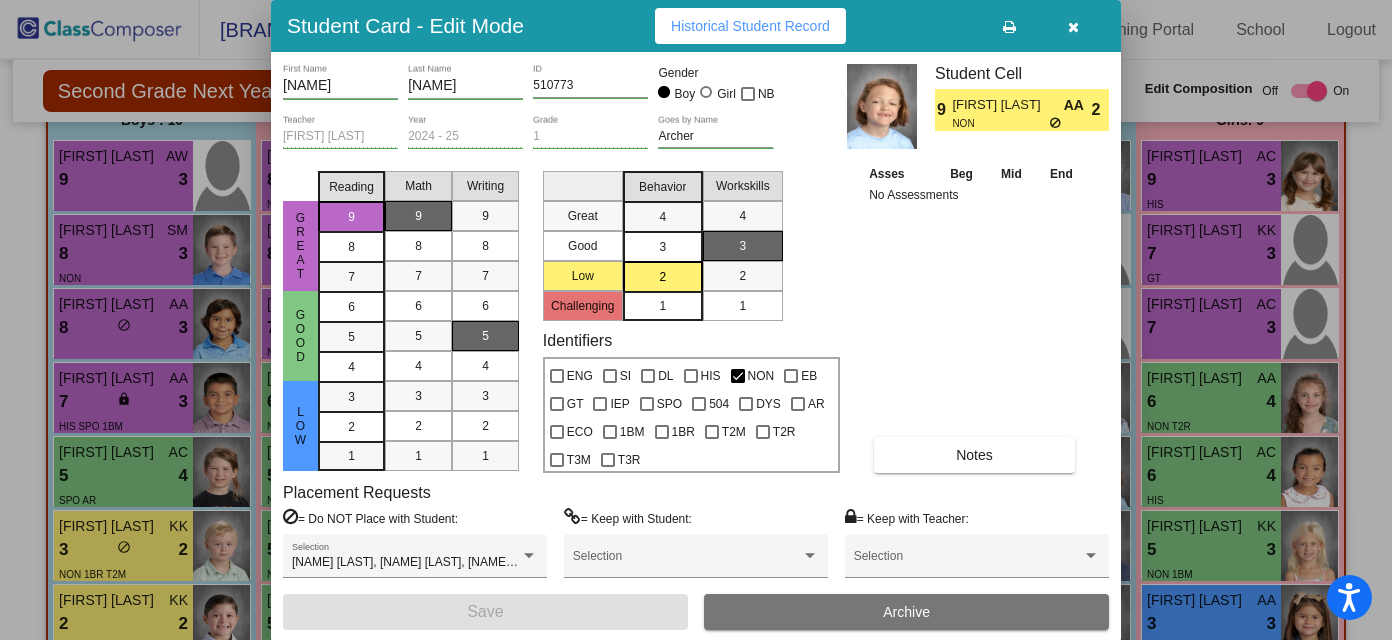 click at bounding box center (1073, 27) 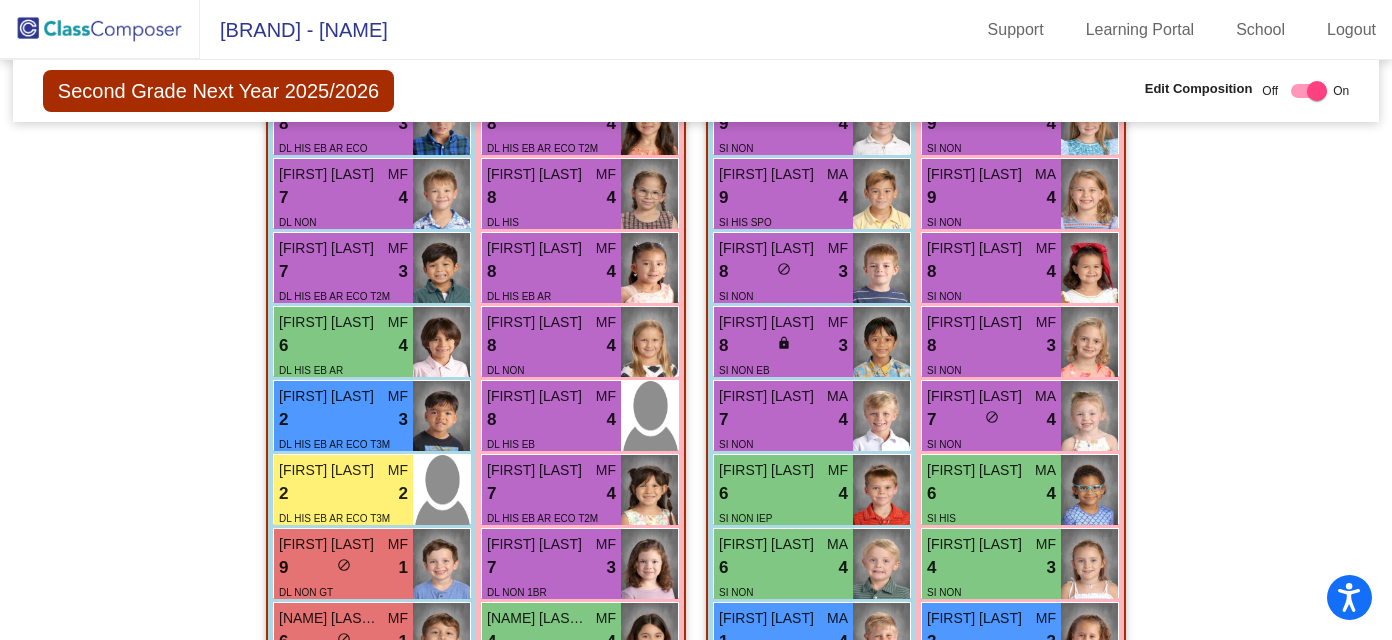 scroll, scrollTop: 931, scrollLeft: 0, axis: vertical 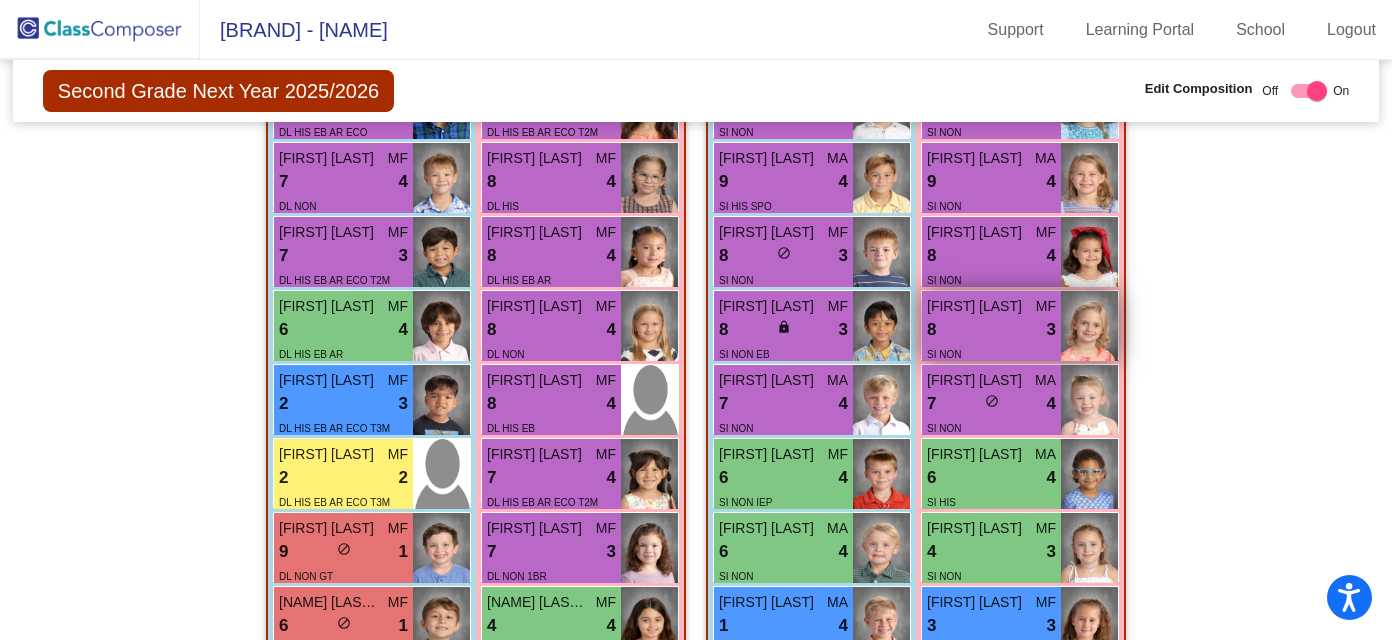 click on "8 lock do_not_disturb_alt 3" at bounding box center (991, 330) 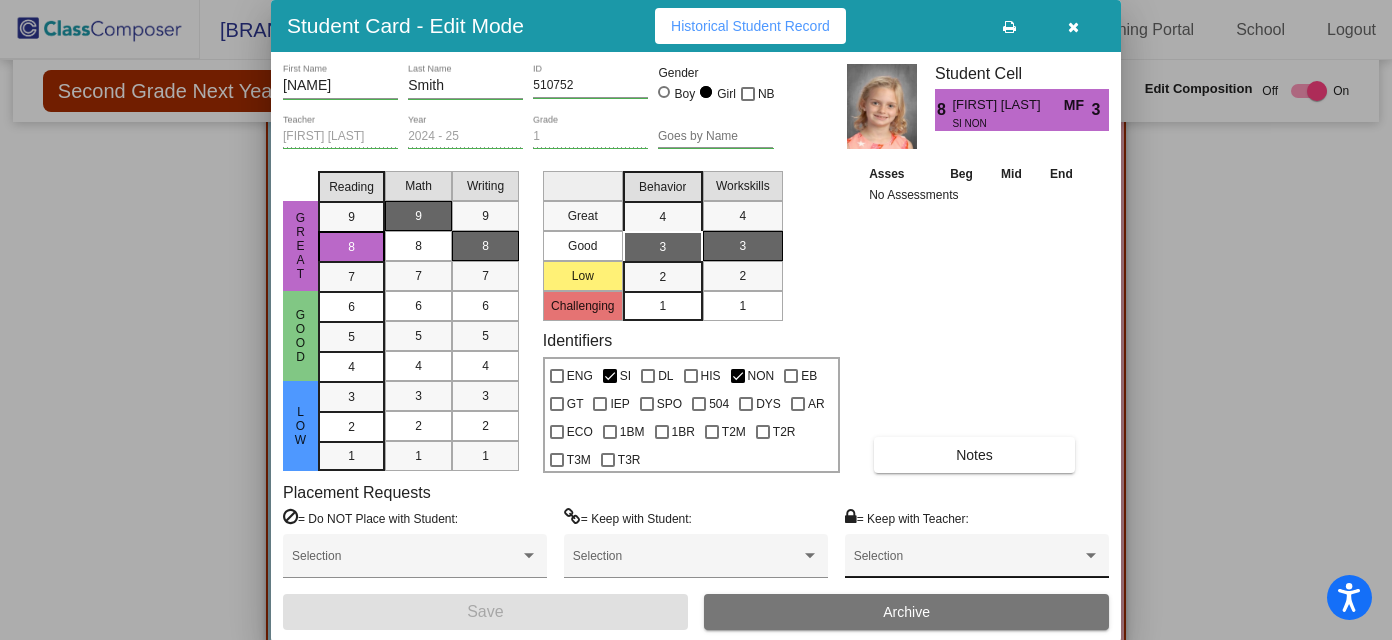 click on "Selection" at bounding box center [977, 561] 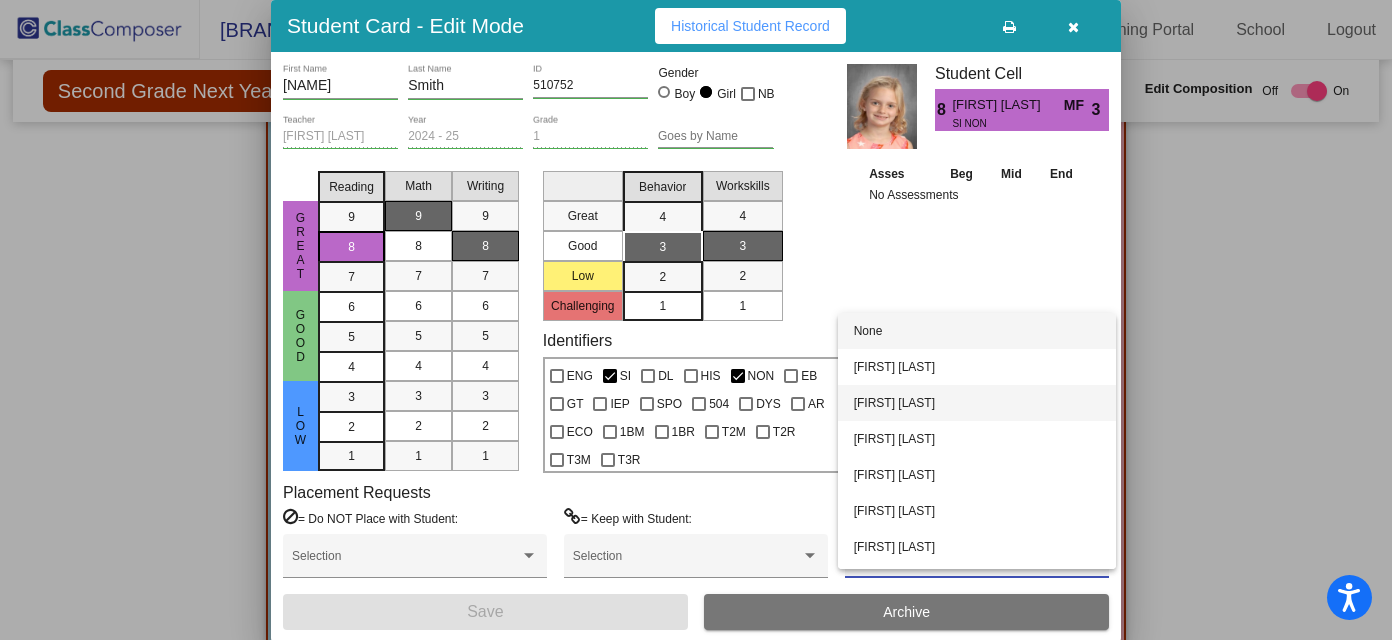 click on "[FIRST] [LAST]" at bounding box center (977, 403) 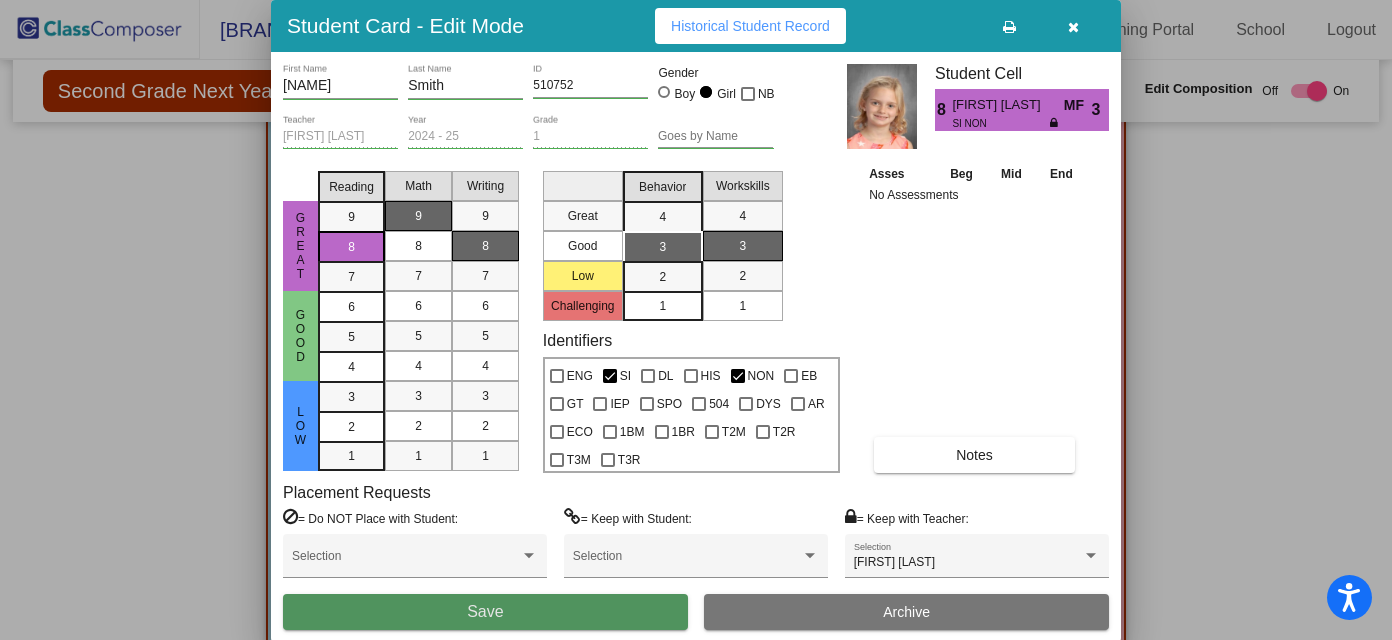click on "Save" at bounding box center [485, 612] 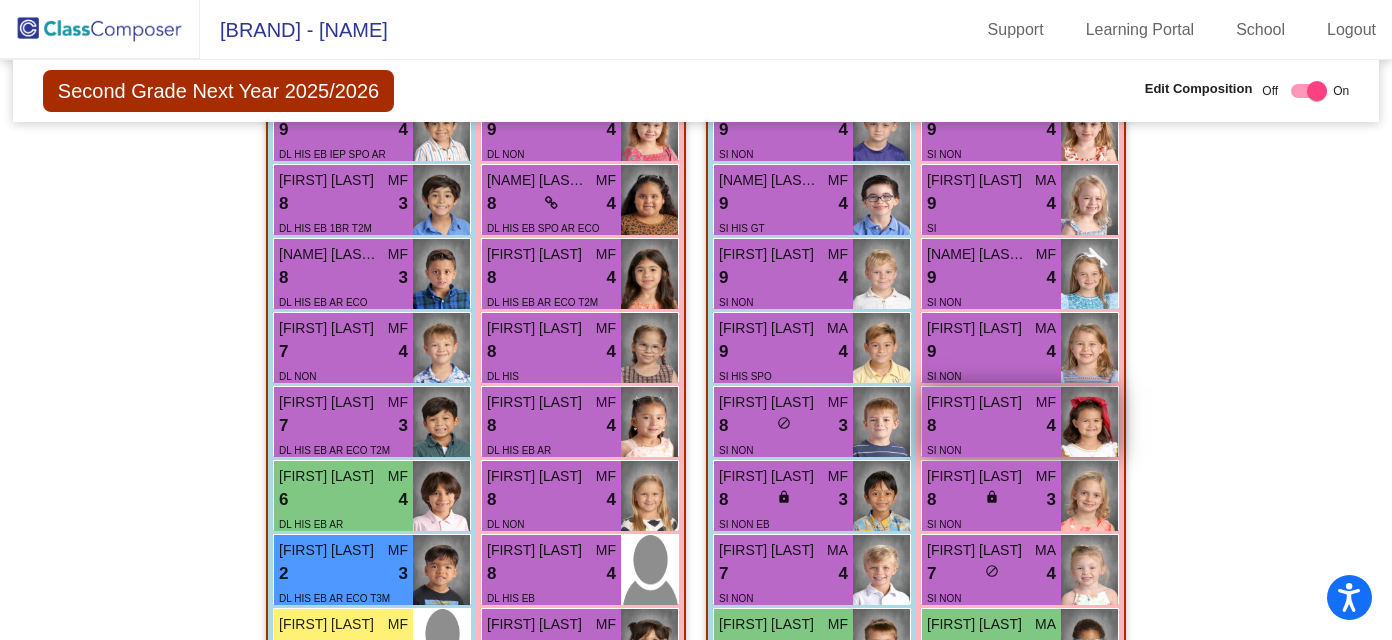 scroll, scrollTop: 760, scrollLeft: 0, axis: vertical 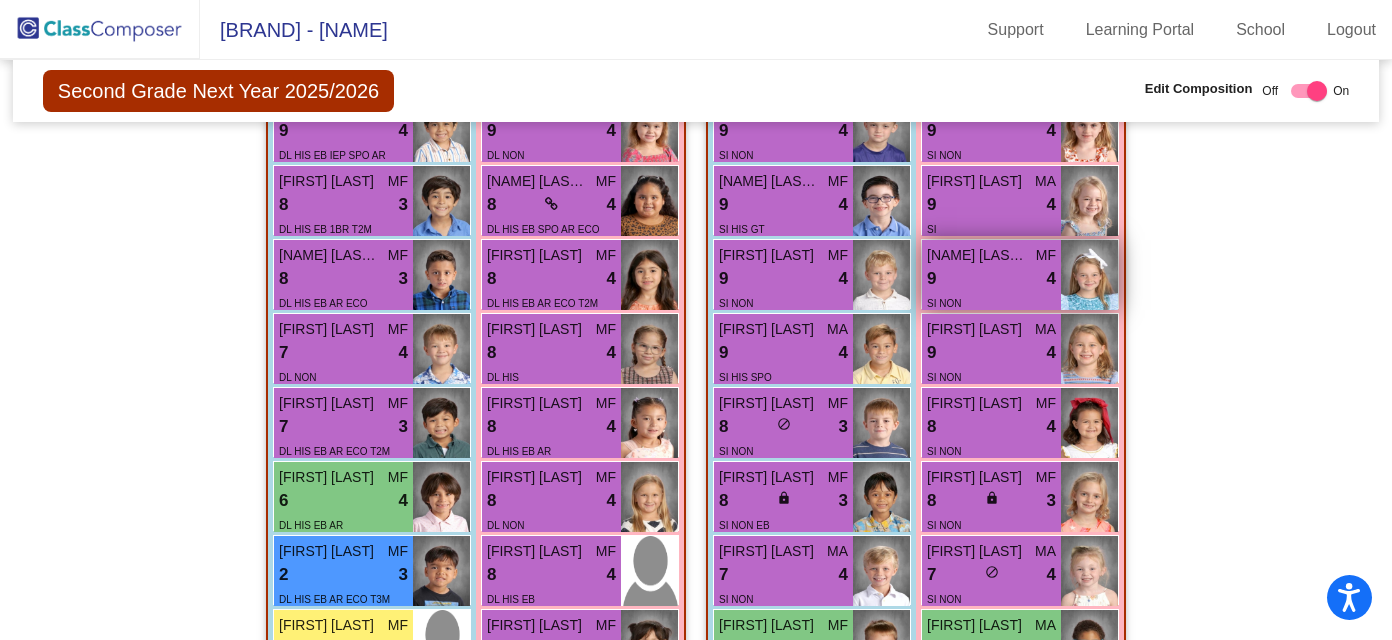 click on "9 lock do_not_disturb_alt 4" at bounding box center [991, 279] 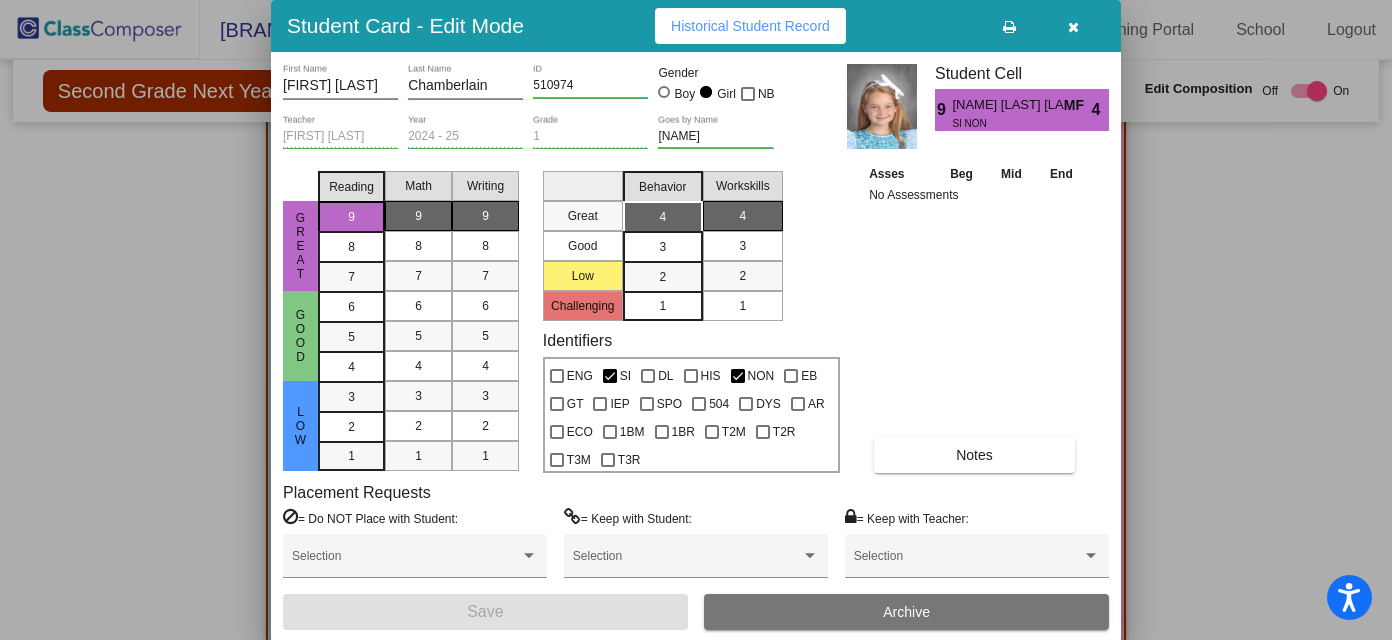 click on "= Keep with Teacher:   Selection" at bounding box center [977, 551] 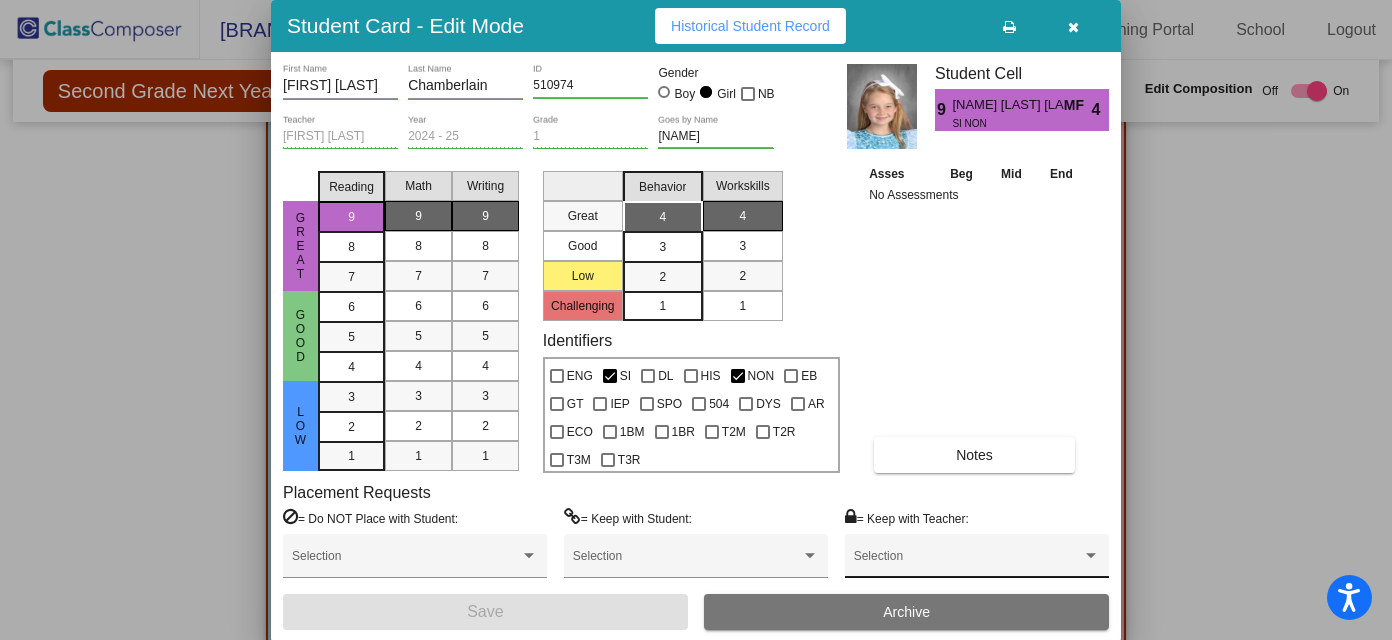 click on "Selection" at bounding box center (977, 561) 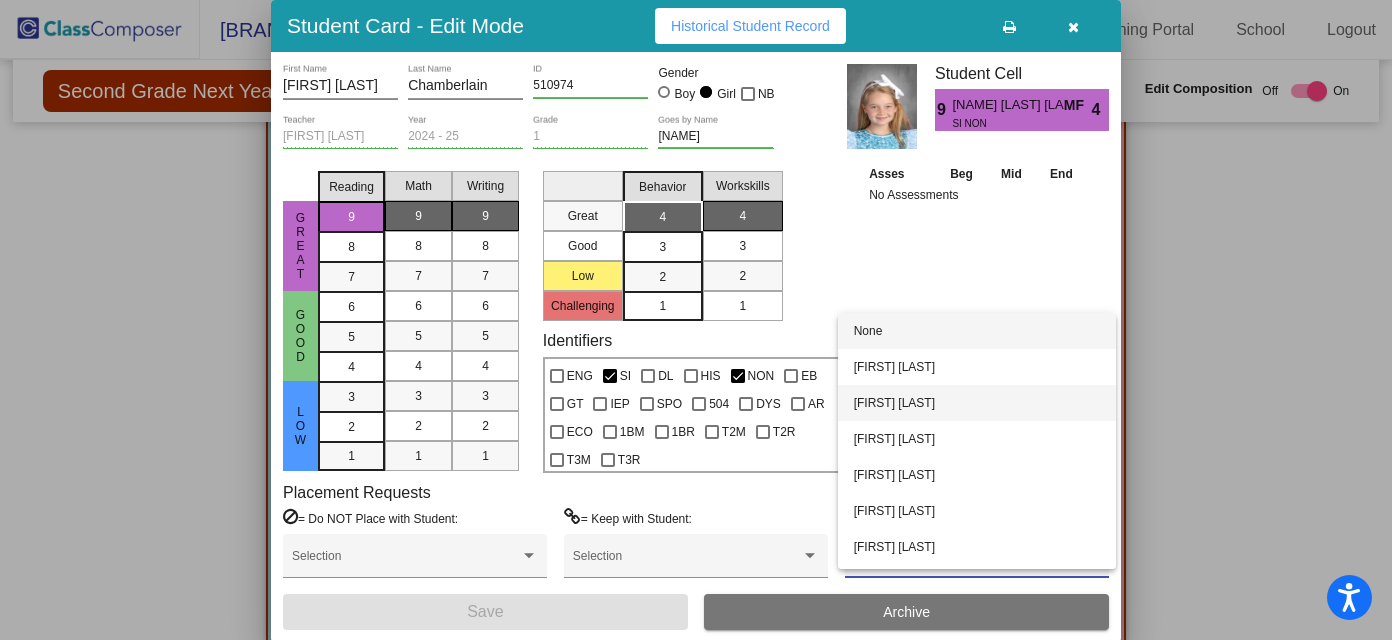 click on "[FIRST] [LAST]" at bounding box center (977, 403) 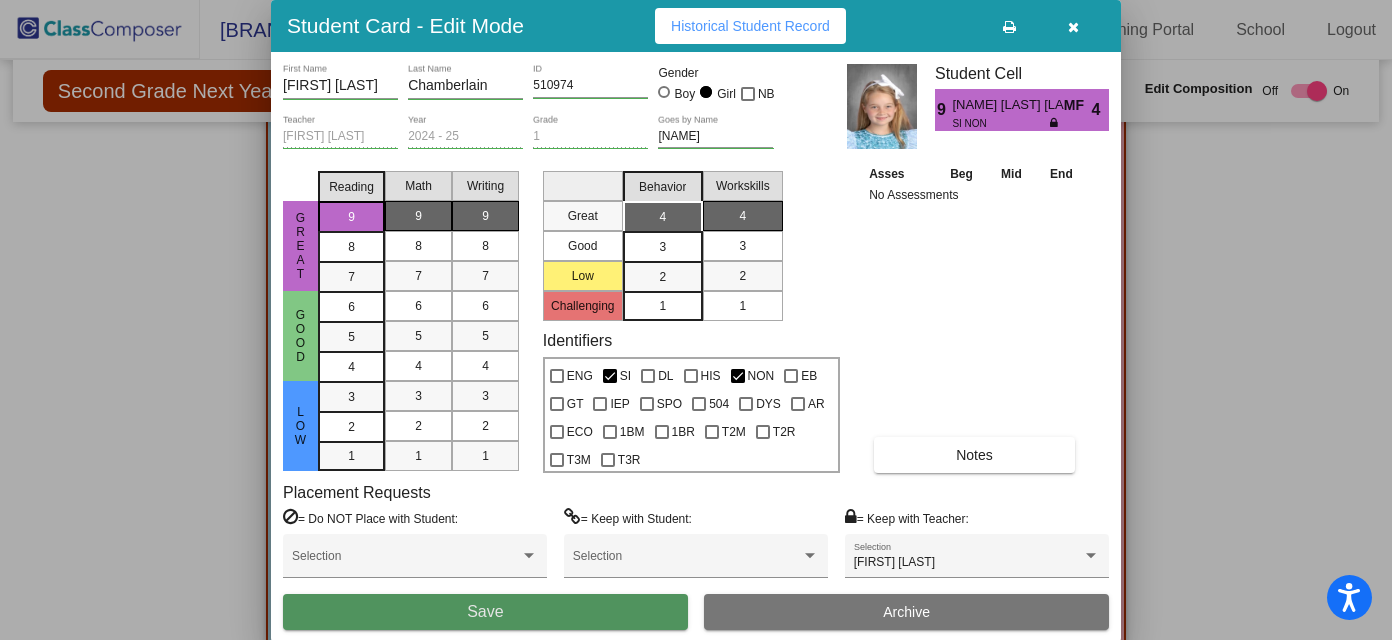 click on "Save" at bounding box center (485, 612) 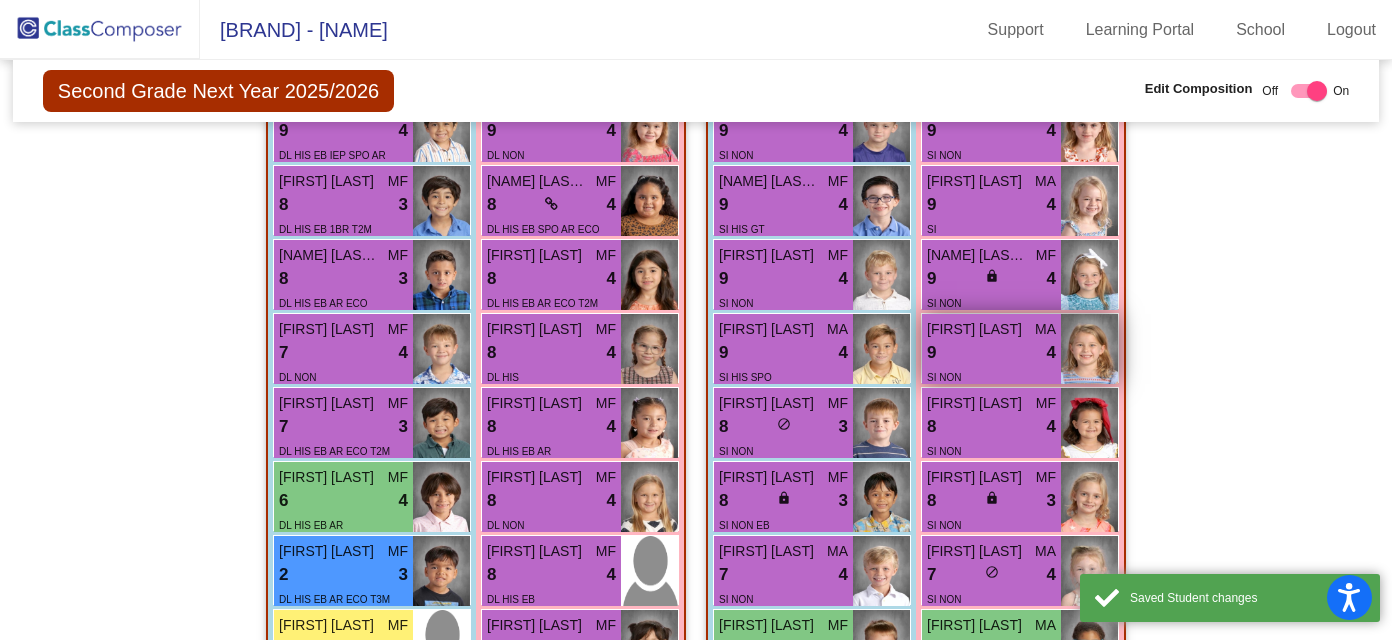 click on "9 lock do_not_disturb_alt 4" at bounding box center [991, 353] 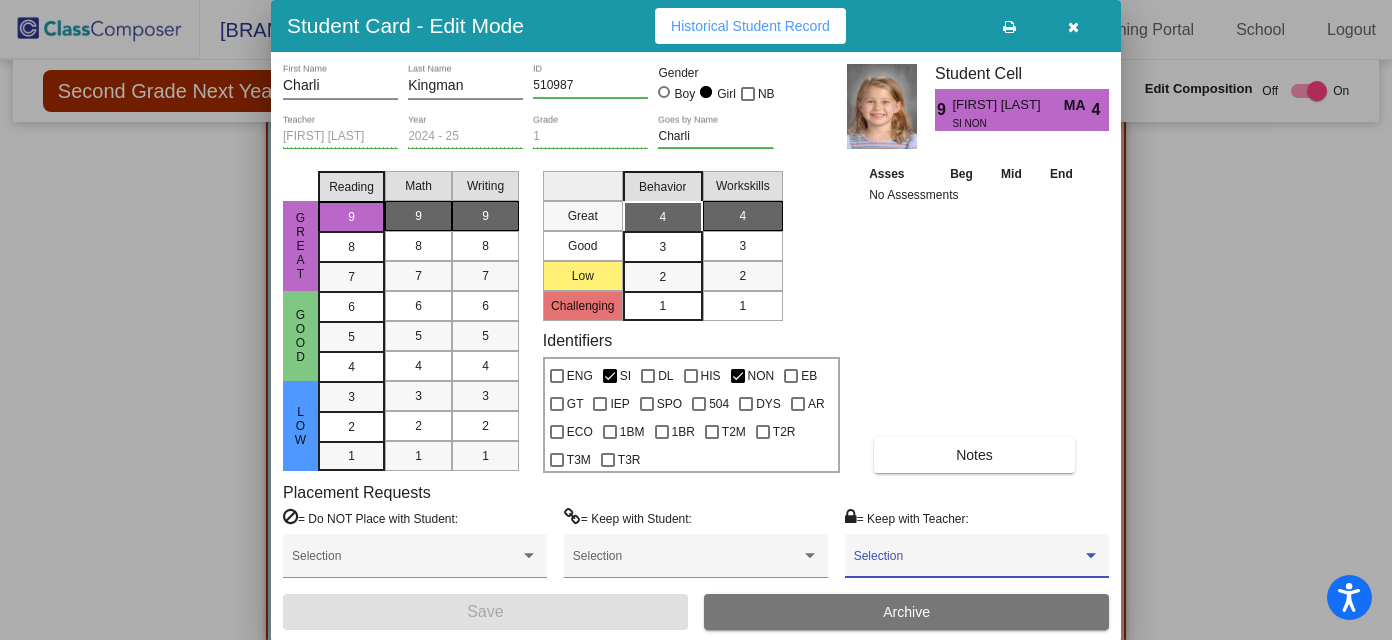 click at bounding box center [968, 563] 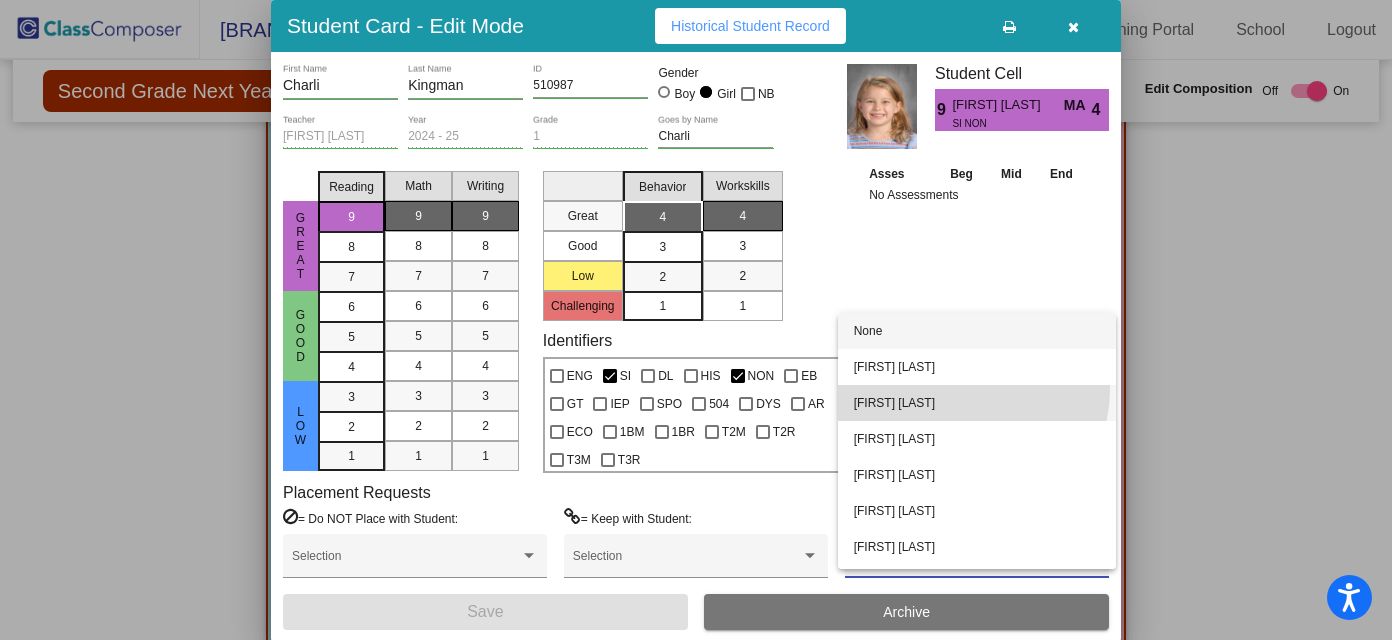 click on "[FIRST] [LAST]" at bounding box center [977, 403] 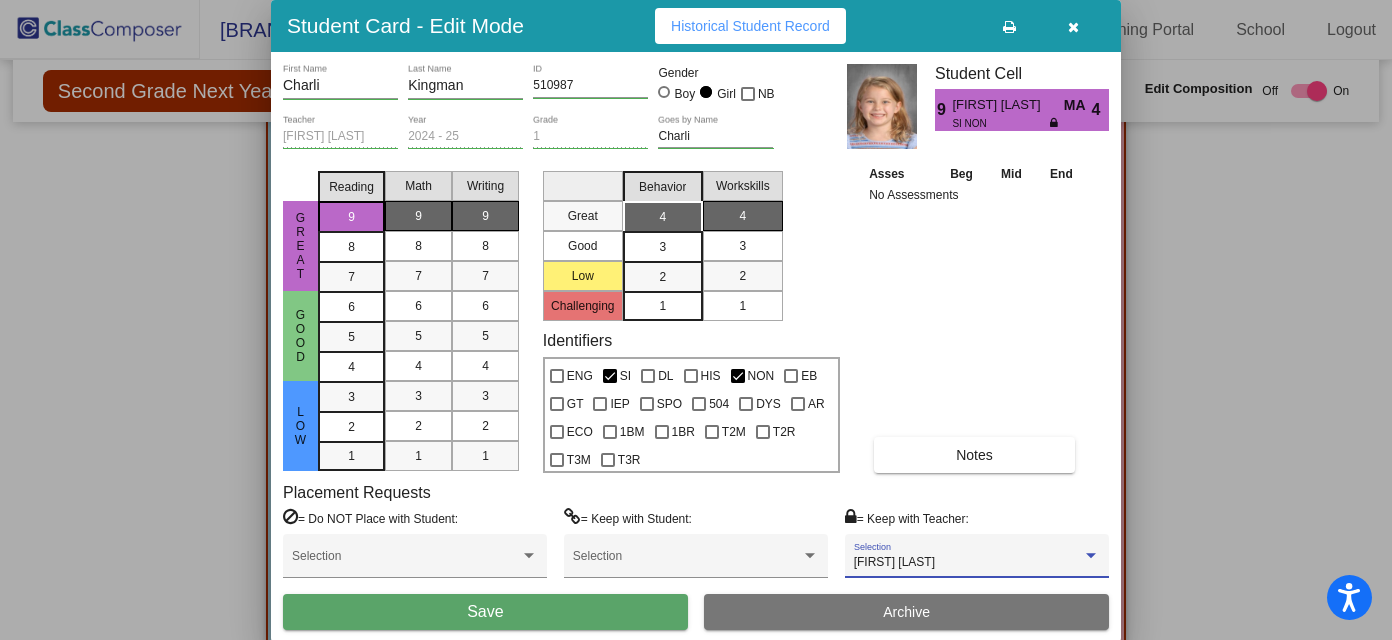 click on "Save" at bounding box center [485, 612] 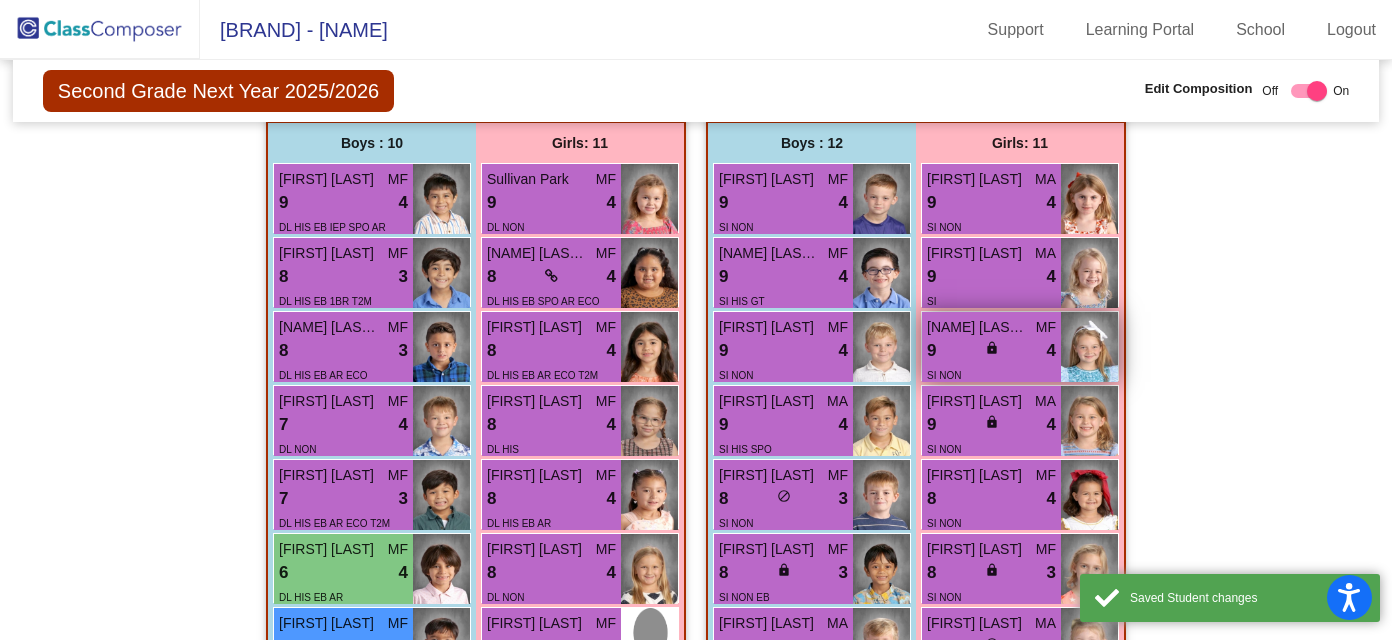 scroll, scrollTop: 669, scrollLeft: 0, axis: vertical 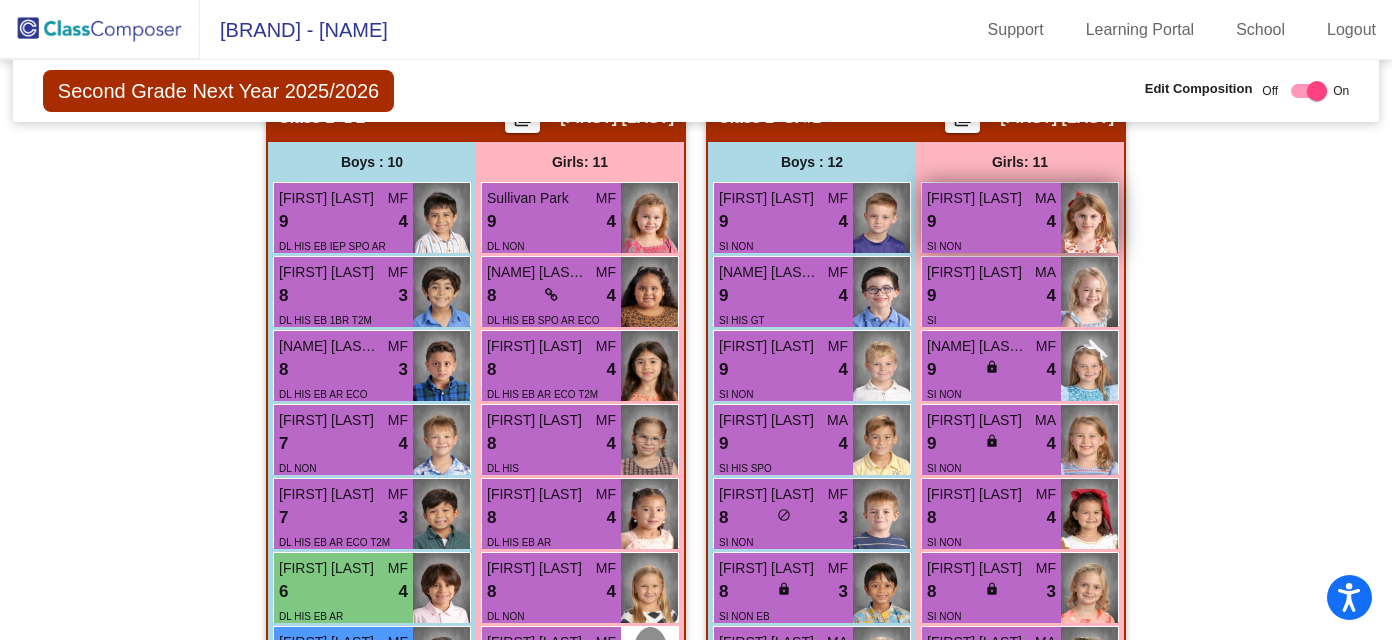 click on "9 lock do_not_disturb_alt 4" at bounding box center (991, 222) 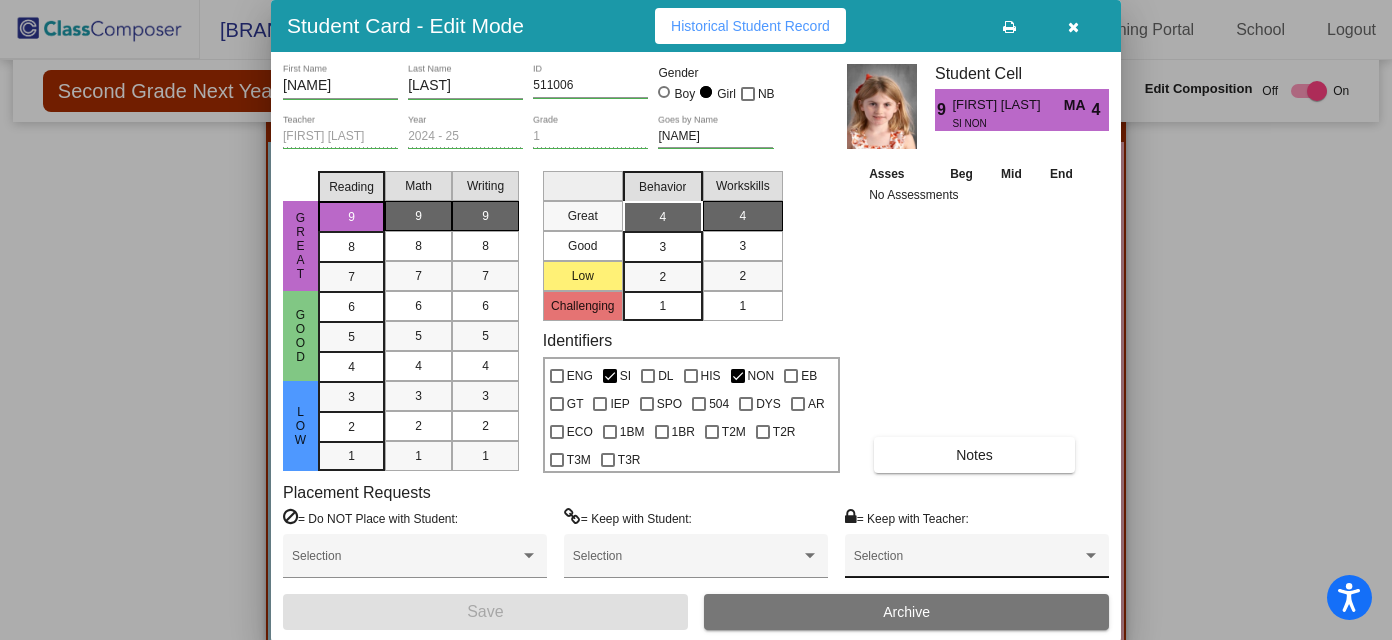 click on "Selection" at bounding box center [977, 561] 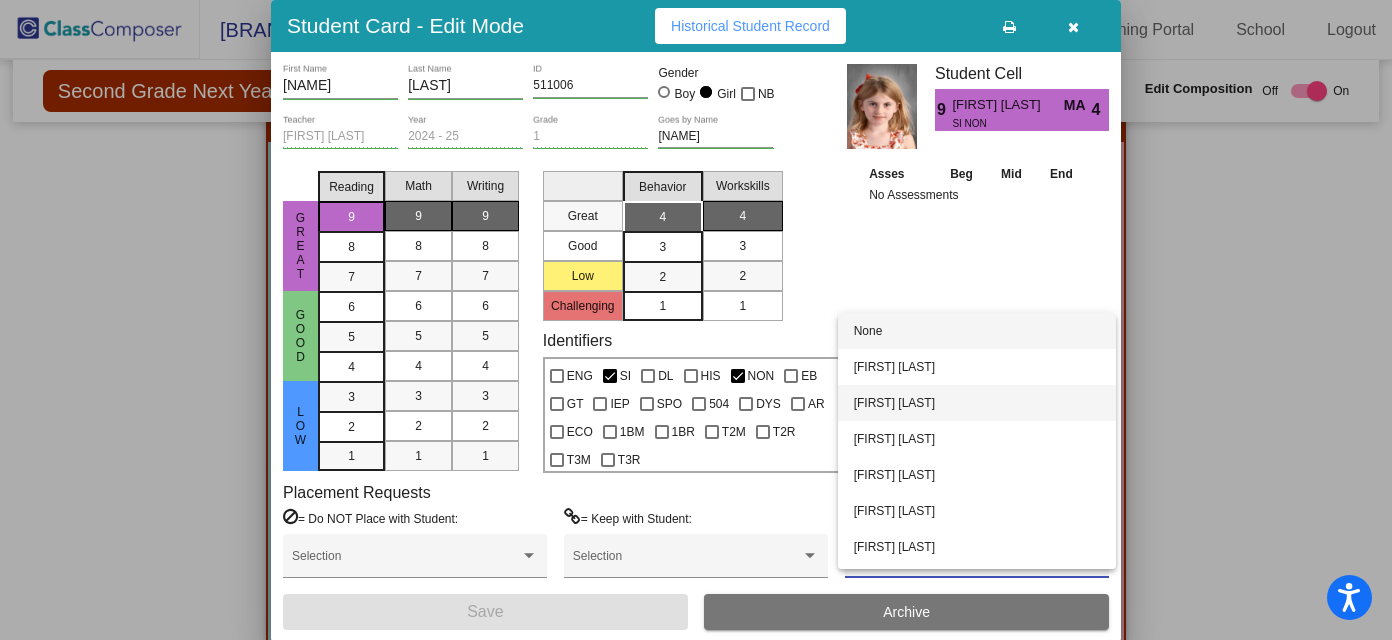 click on "[FIRST] [LAST]" at bounding box center [977, 403] 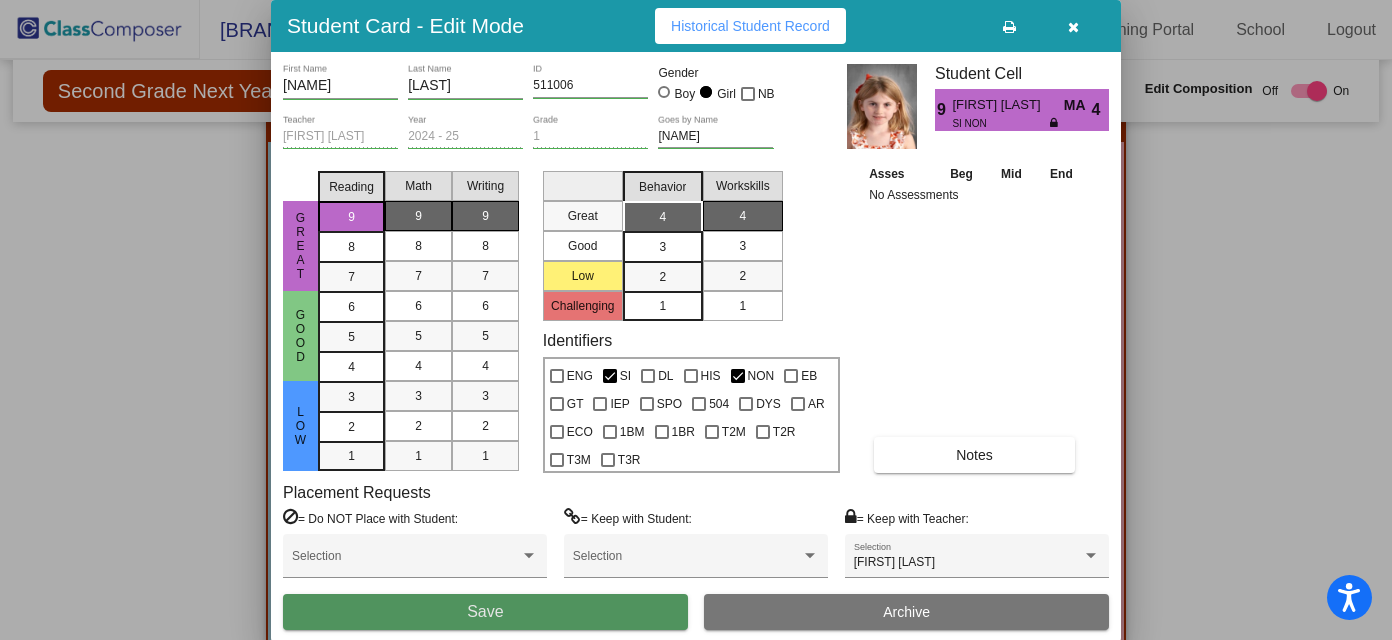 click on "Save" at bounding box center (485, 612) 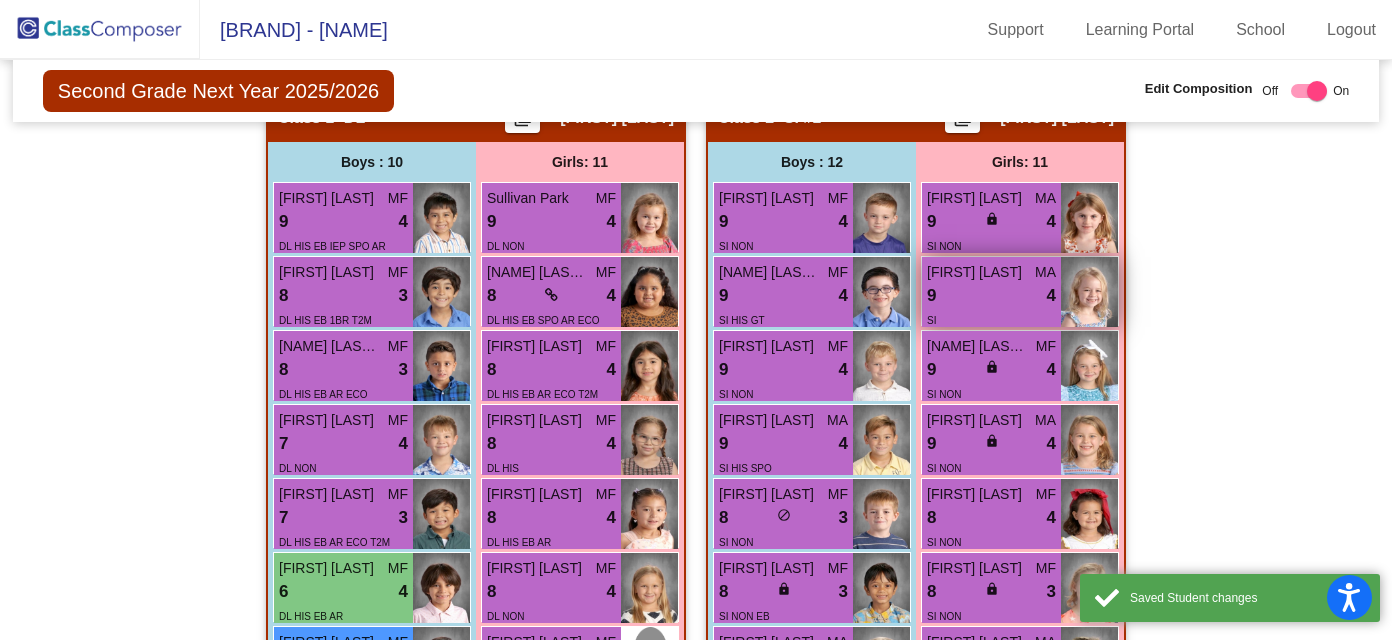 click on "9 lock do_not_disturb_alt 4" at bounding box center (991, 296) 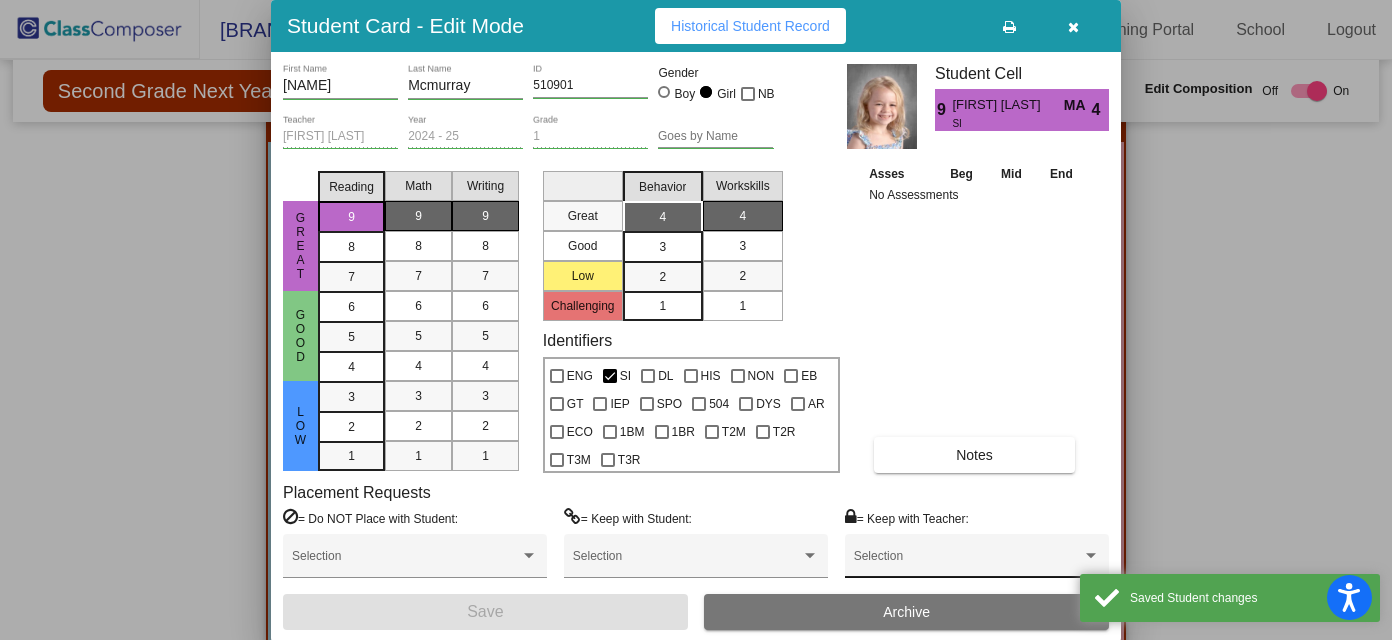 click on "Selection" at bounding box center (977, 561) 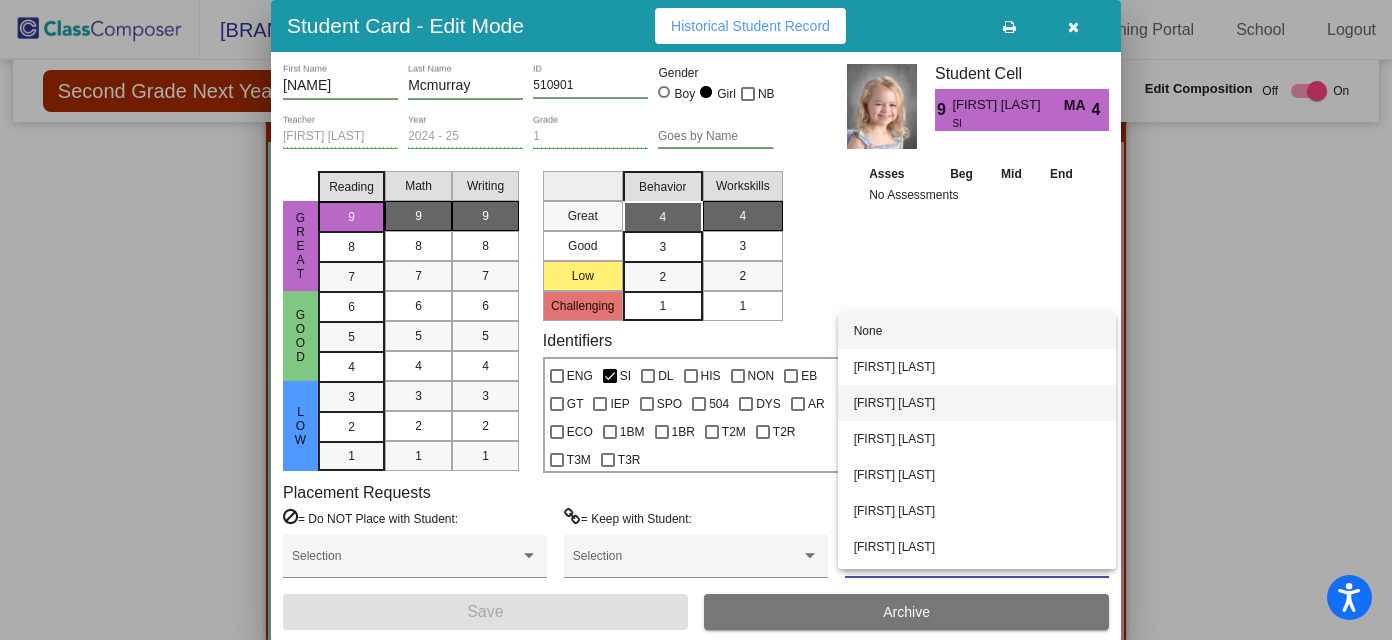 click on "[FIRST] [LAST]" at bounding box center [977, 403] 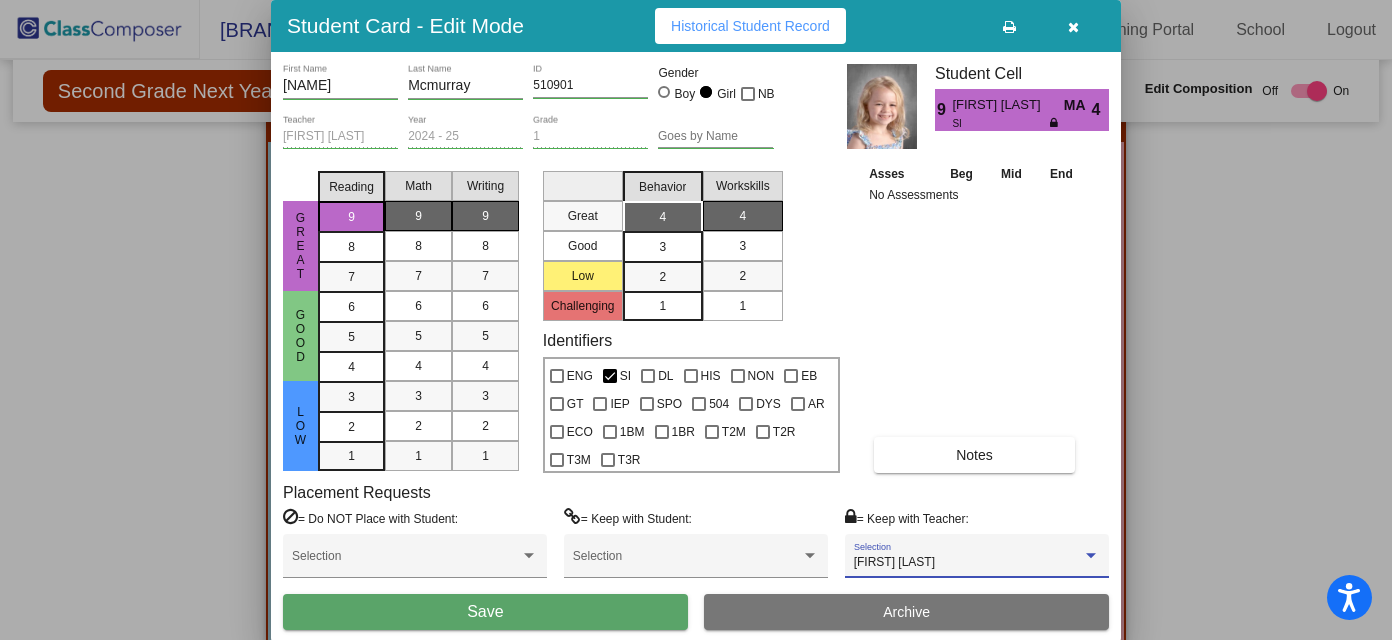 click on "Save" at bounding box center (485, 612) 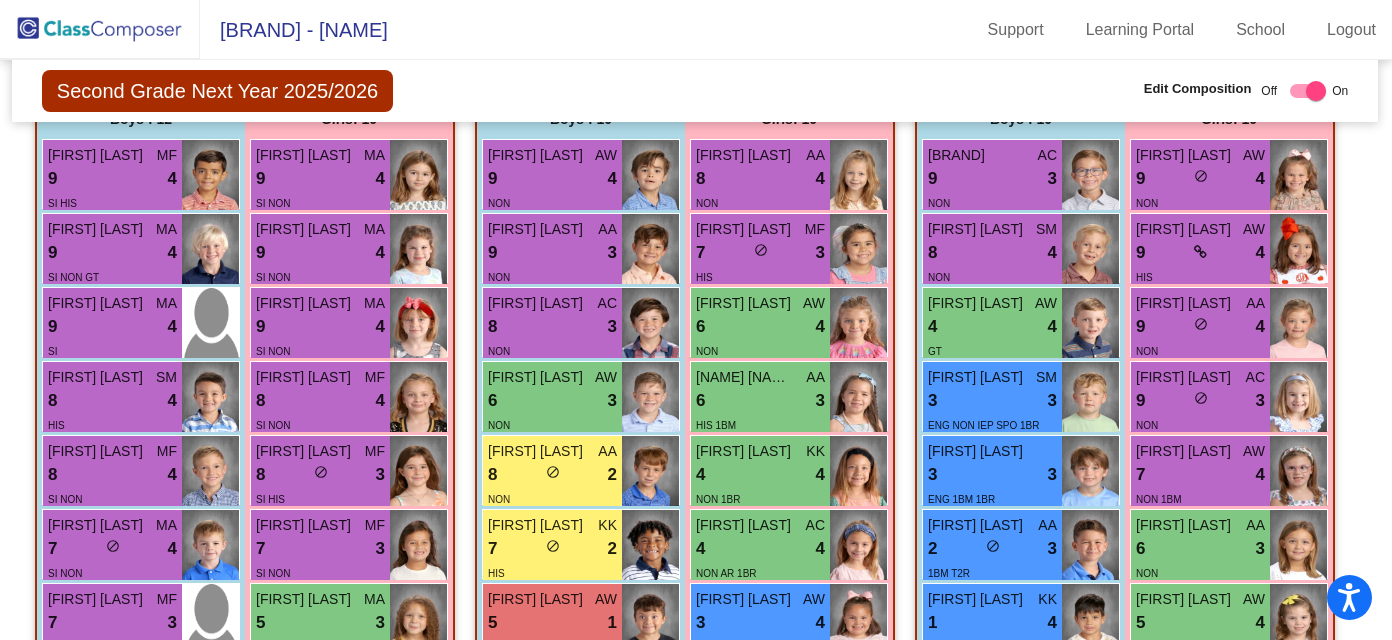 scroll, scrollTop: 1723, scrollLeft: 1, axis: both 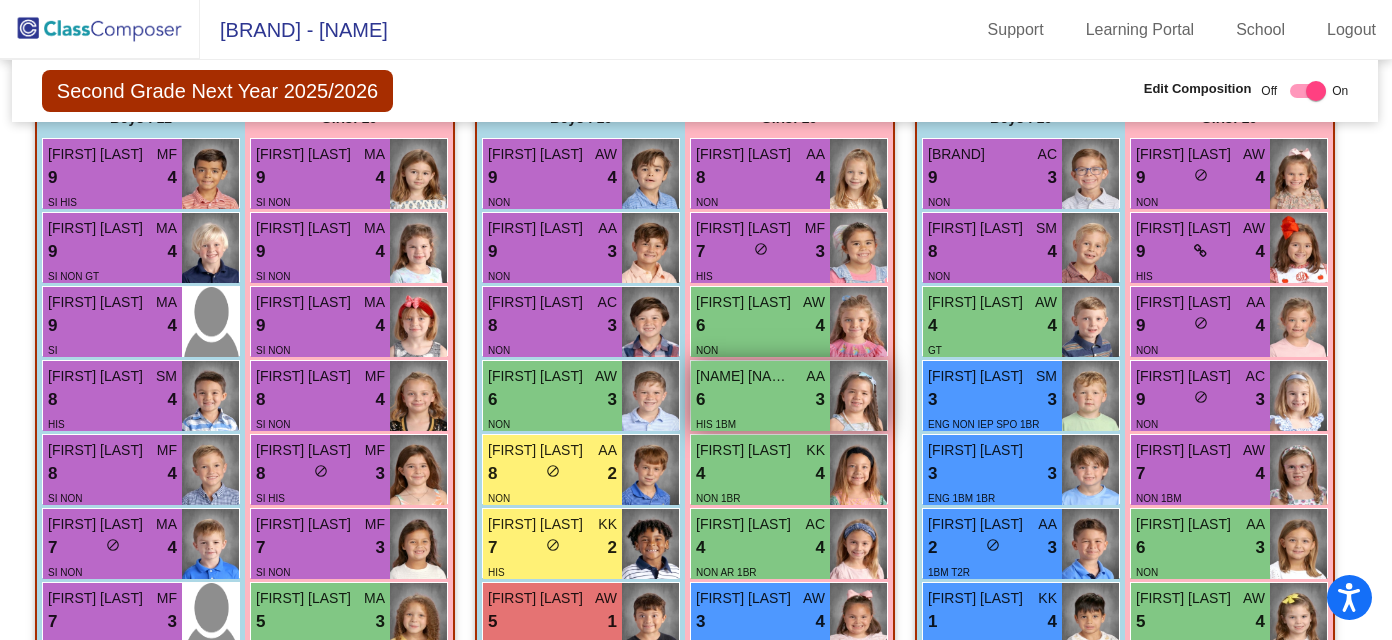 click on "6 lock do_not_disturb_alt 3" at bounding box center (760, 400) 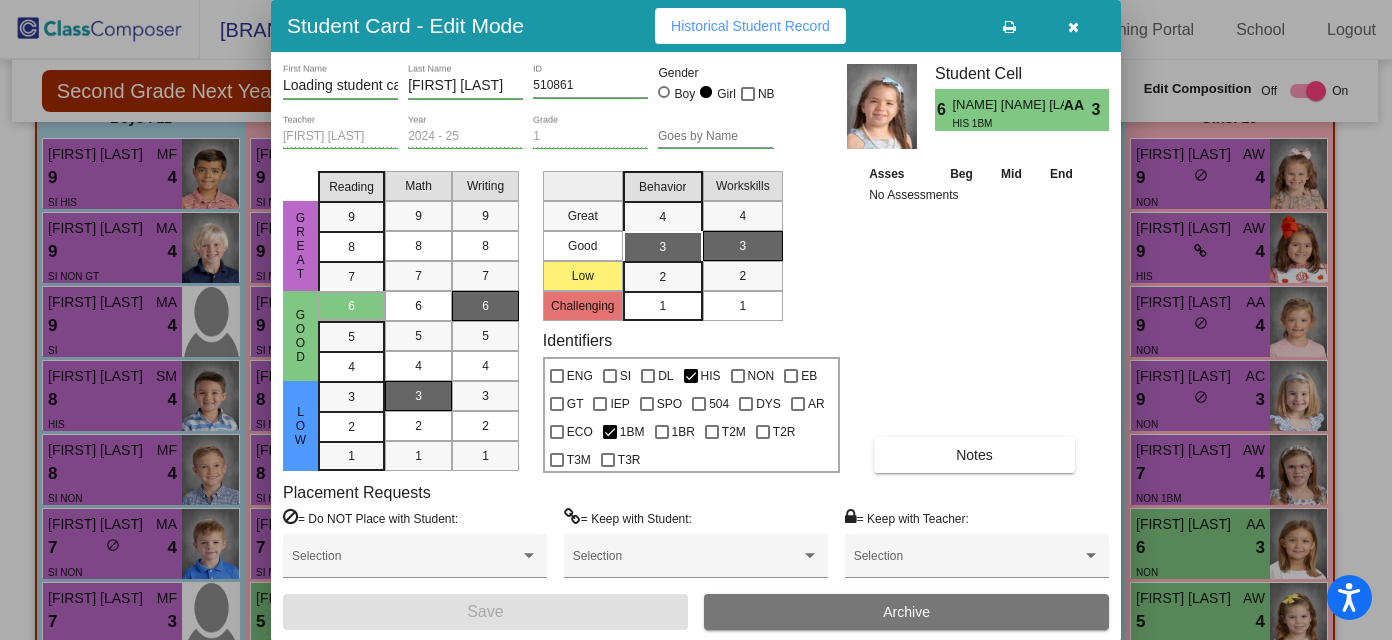 click at bounding box center (1073, 27) 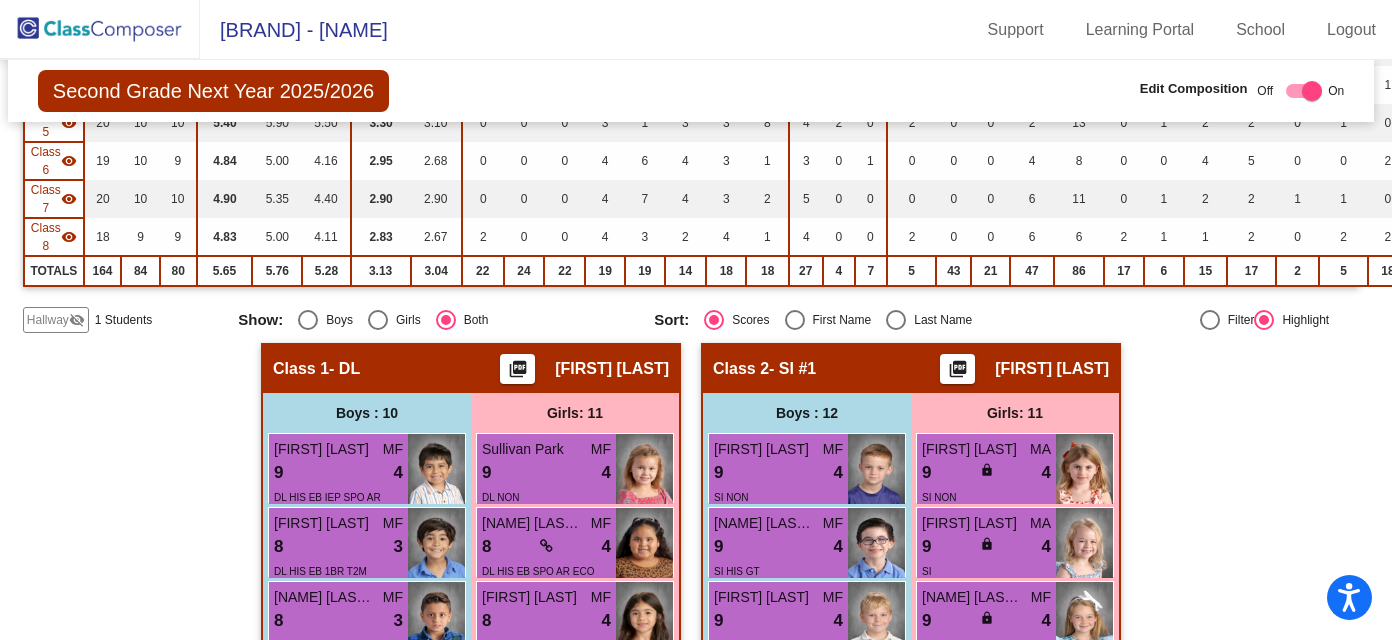 scroll, scrollTop: 0, scrollLeft: 5, axis: horizontal 